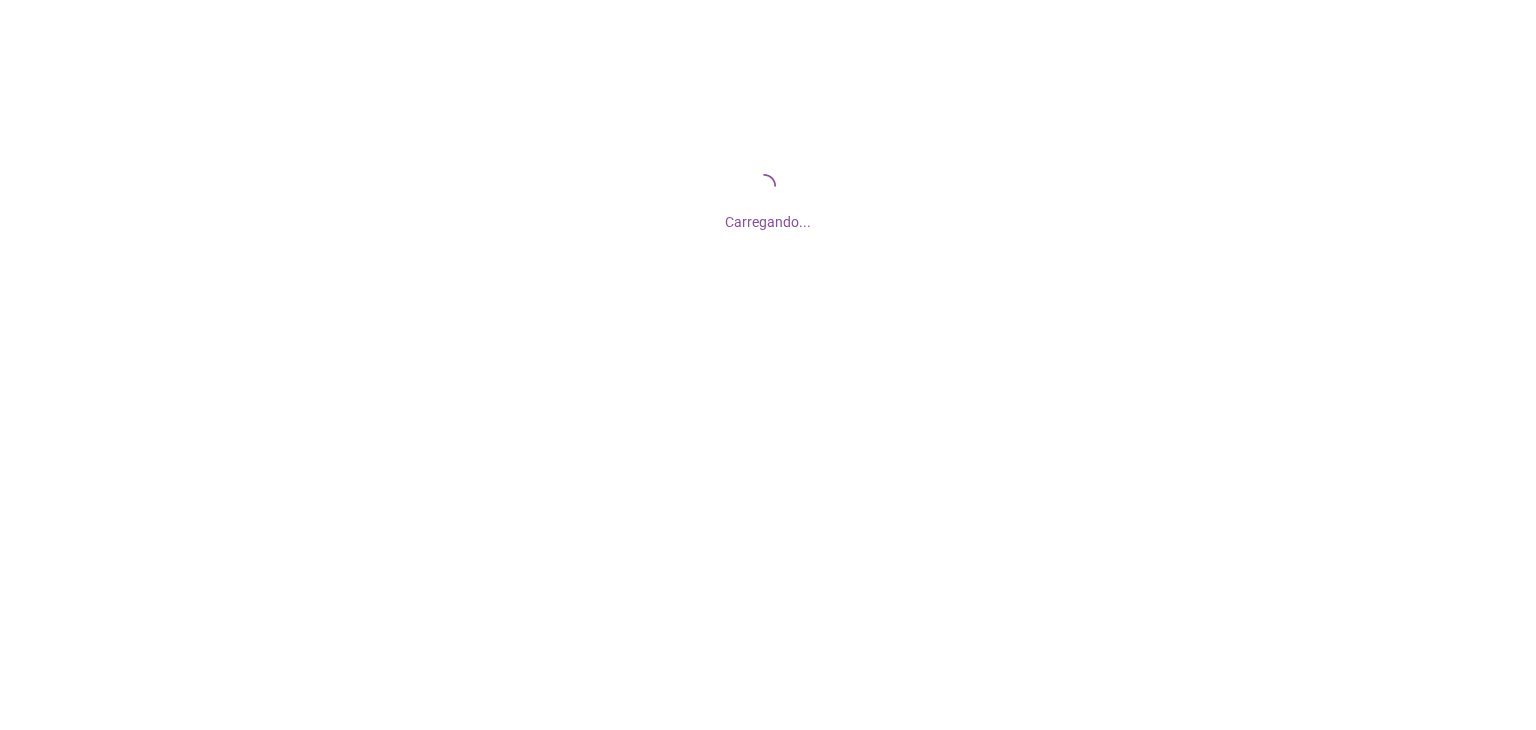scroll, scrollTop: 0, scrollLeft: 0, axis: both 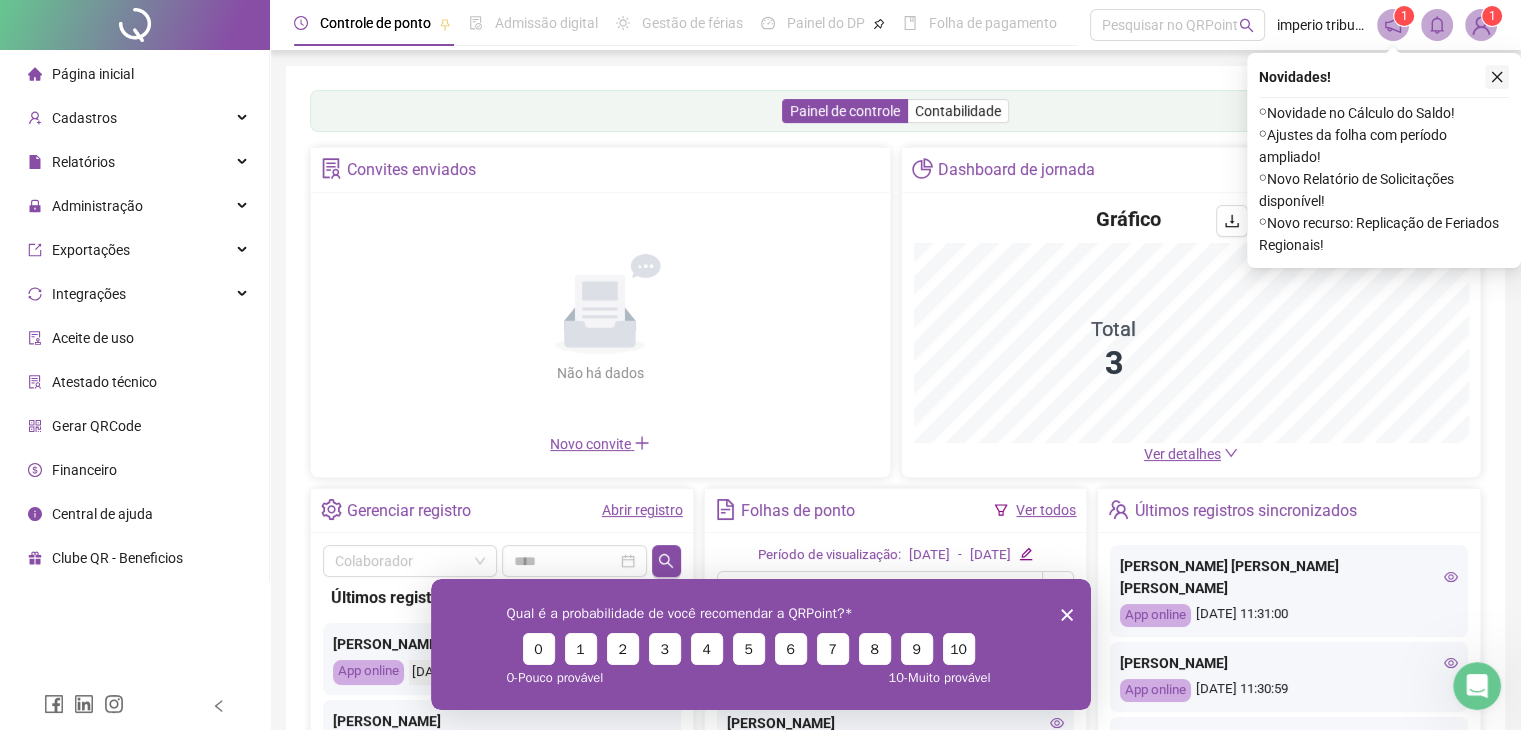 click 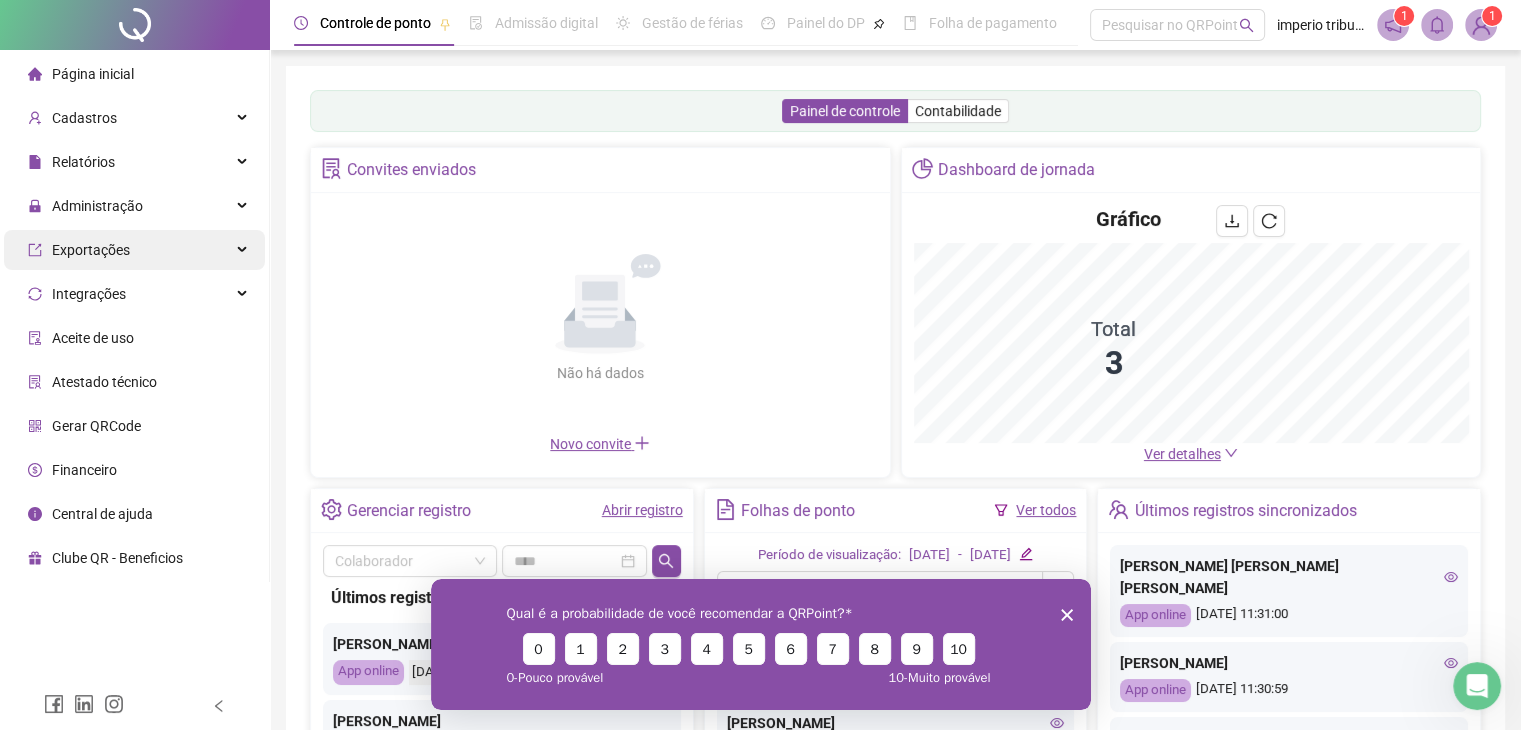 click on "Cadastros" at bounding box center (134, 118) 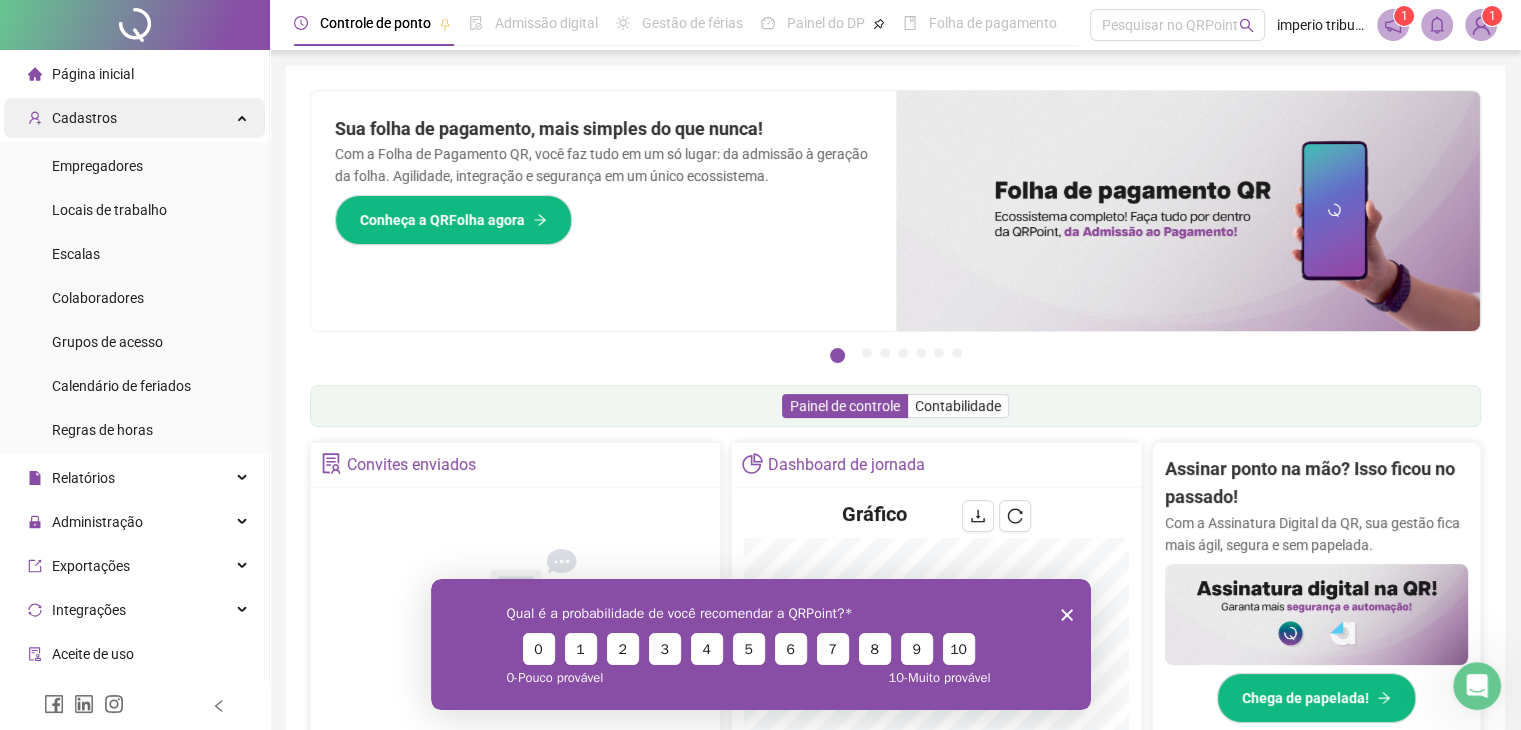 drag, startPoint x: 155, startPoint y: 113, endPoint x: 155, endPoint y: 124, distance: 11 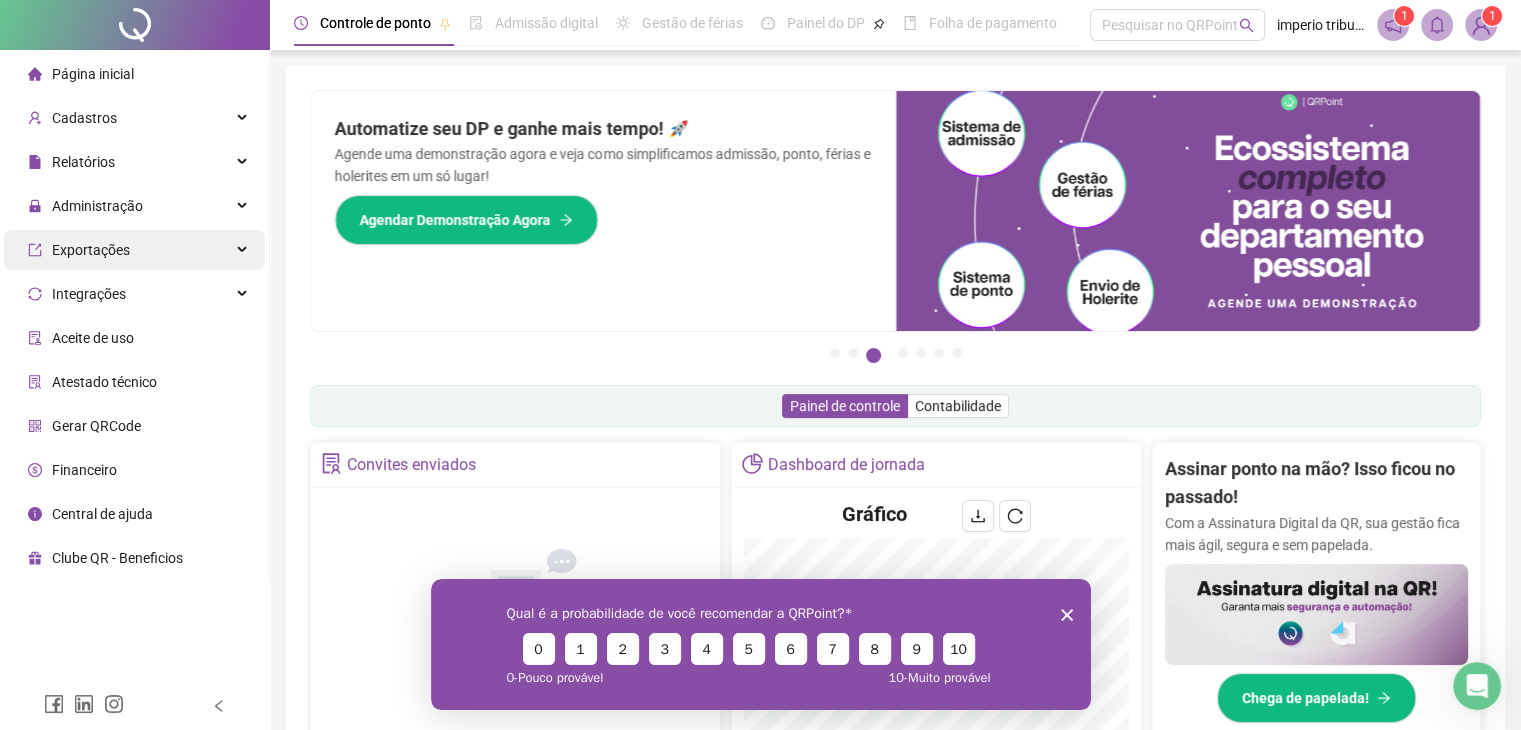 click on "Exportações" at bounding box center (134, 250) 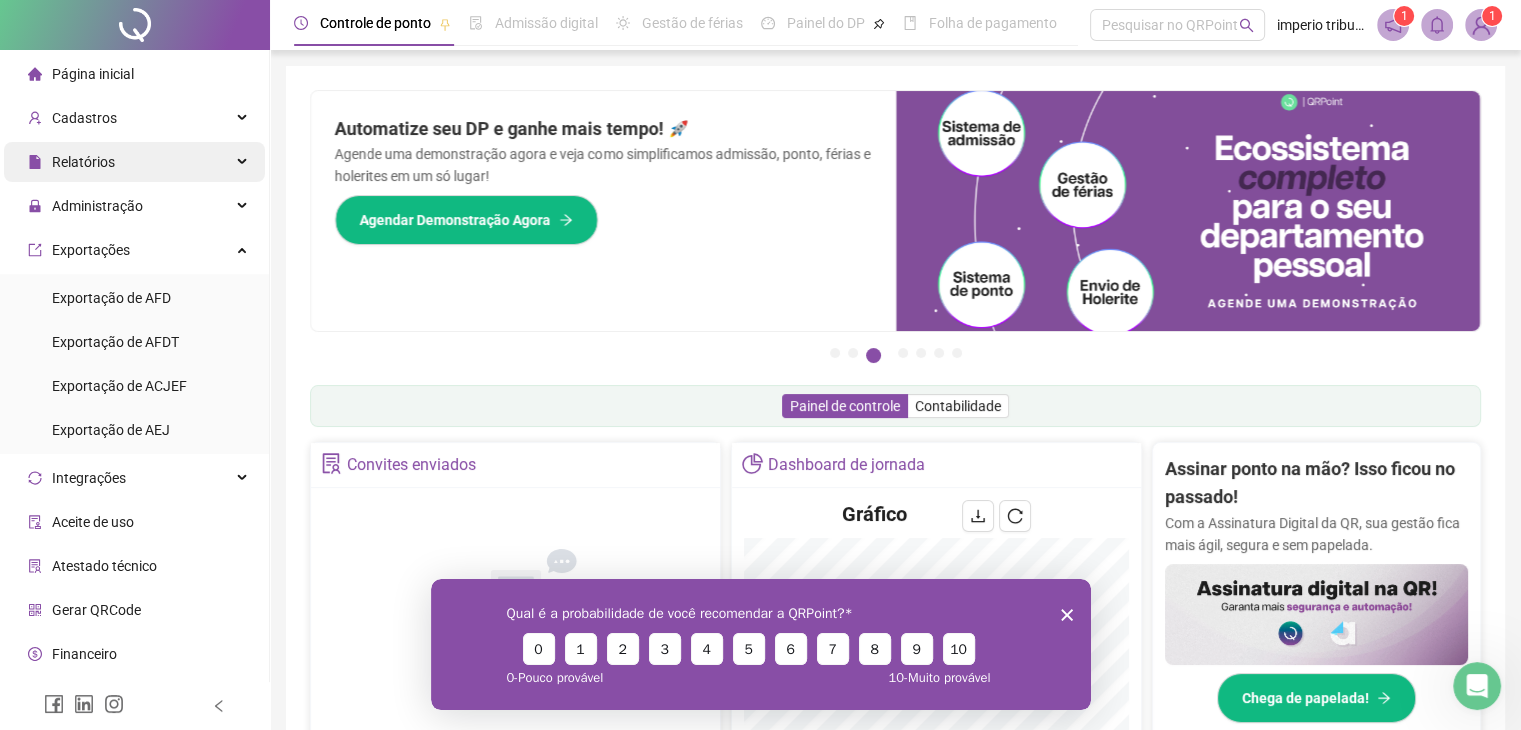 click on "Relatórios" at bounding box center [134, 162] 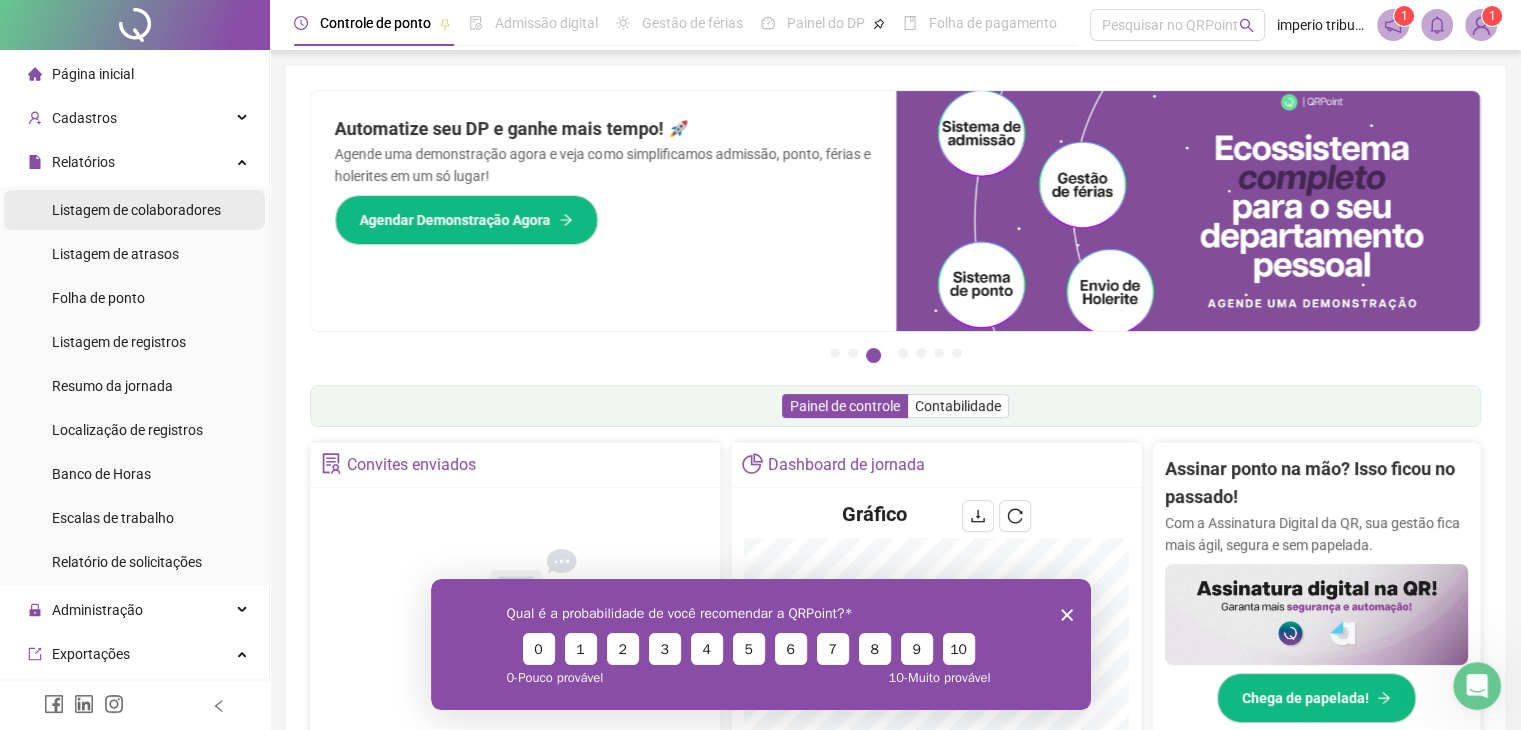 click on "Listagem de colaboradores" at bounding box center [136, 210] 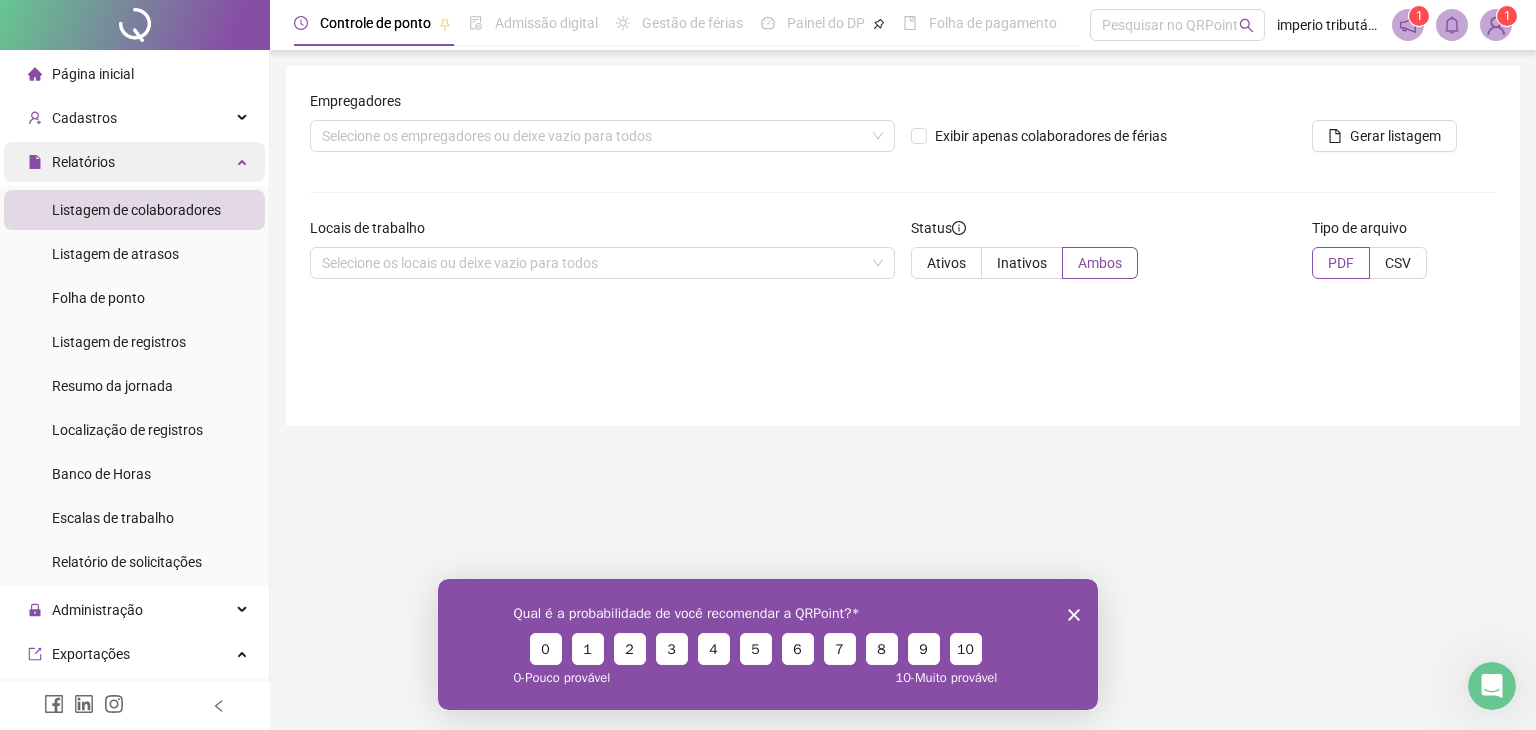 click on "Relatórios" at bounding box center [134, 162] 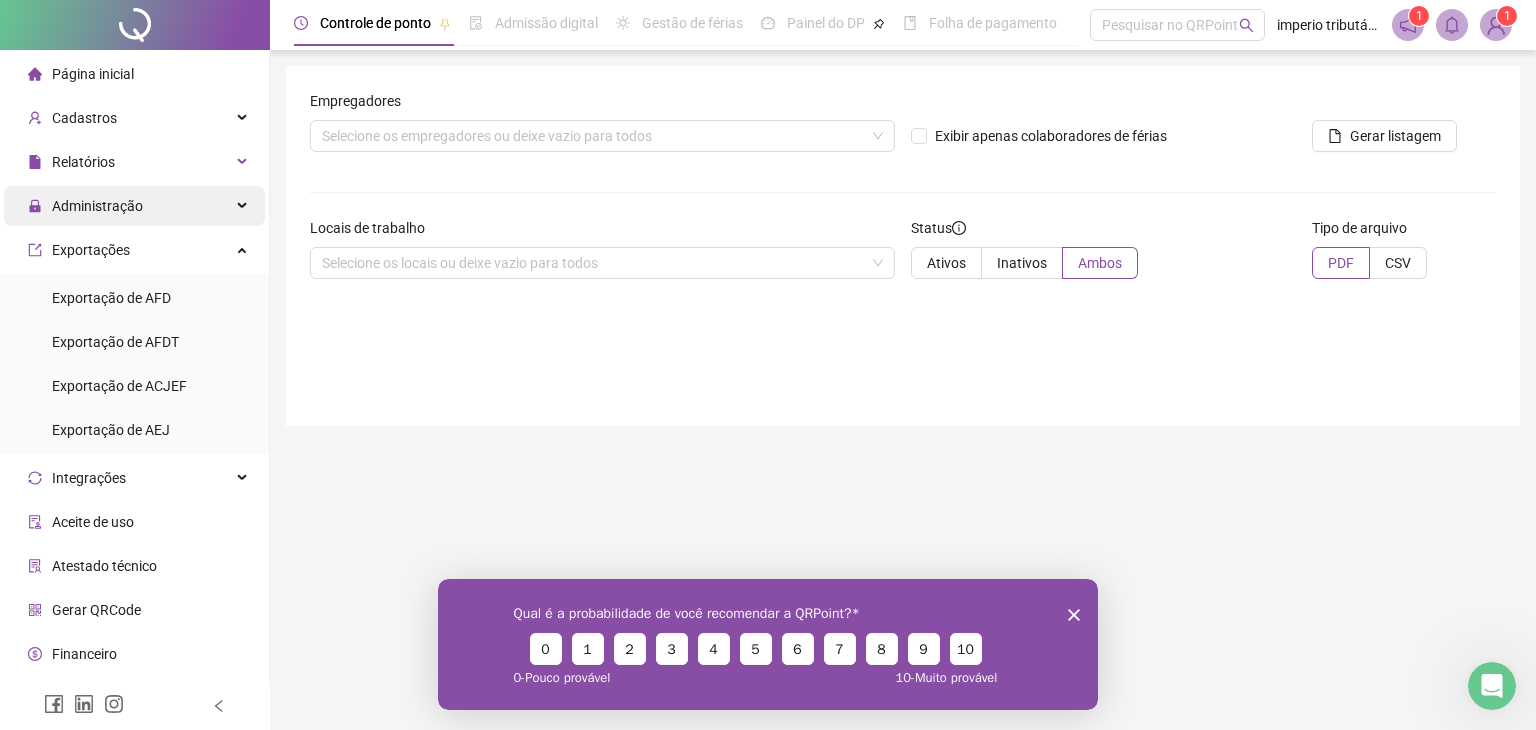 click on "Administração" at bounding box center [134, 206] 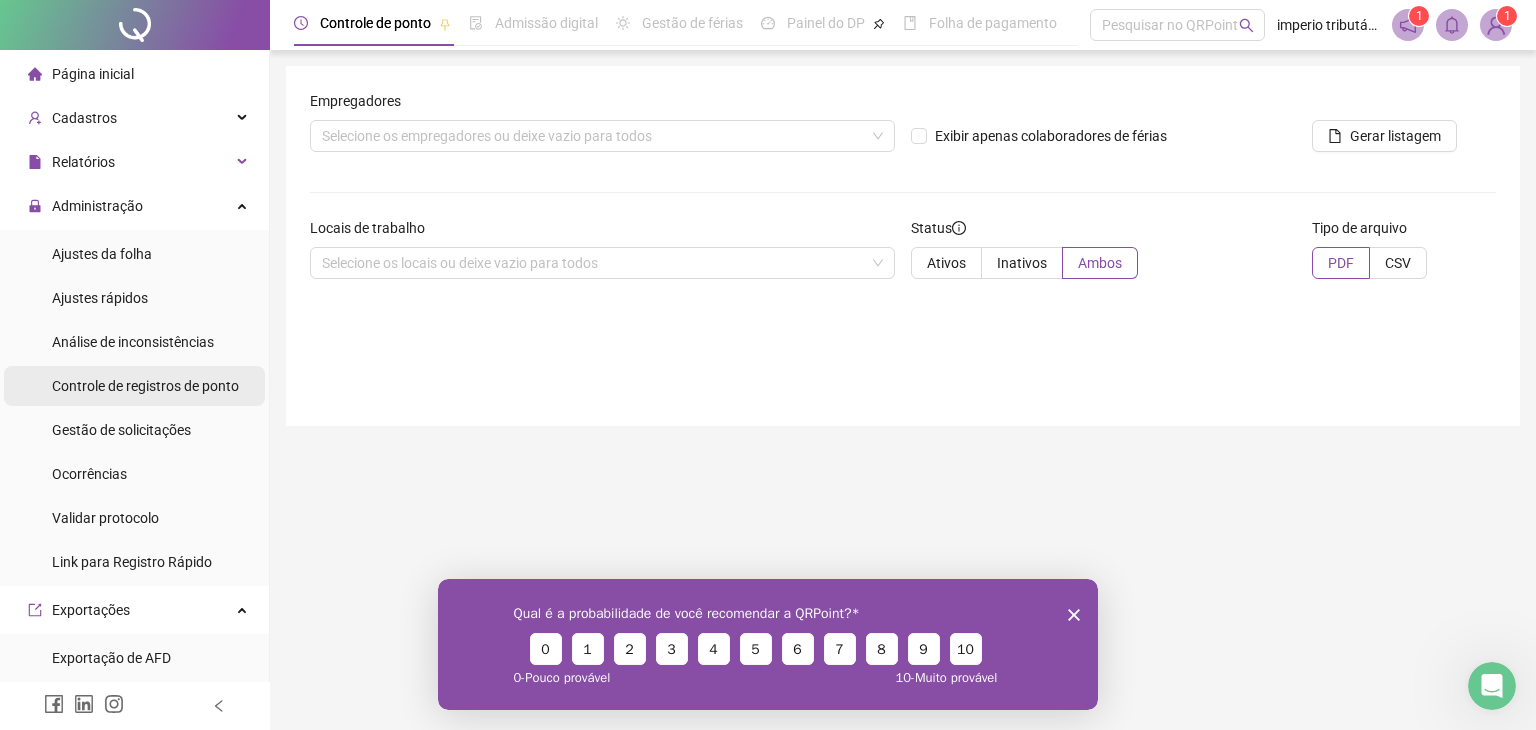 click on "Controle de registros de ponto" at bounding box center (145, 386) 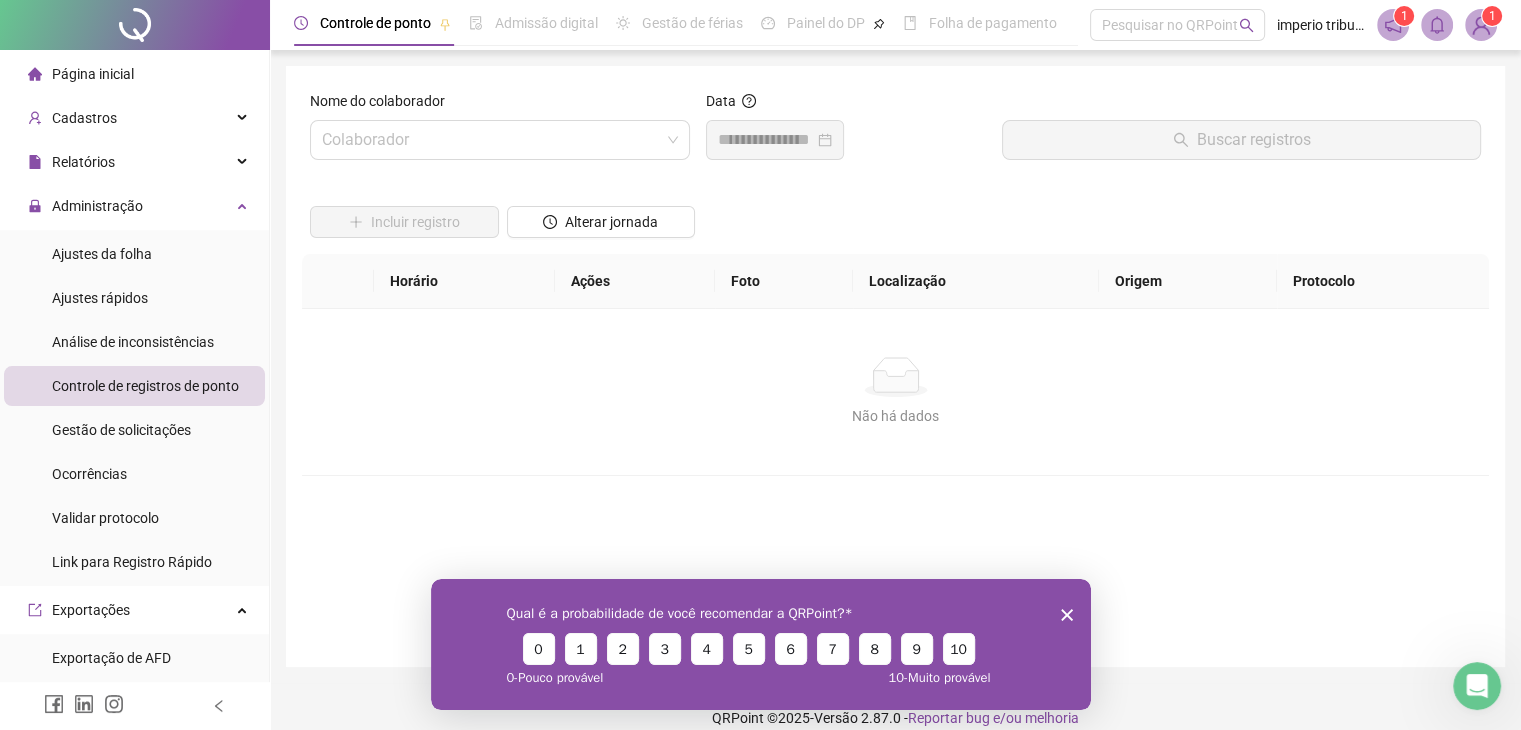 click on "Qual é a probabilidade de você recomendar a QRPoint? 0 1 2 3 4 5 6 7 8 9 10 0  -  Pouco provável 10  -  Muito provável" at bounding box center (760, 643) 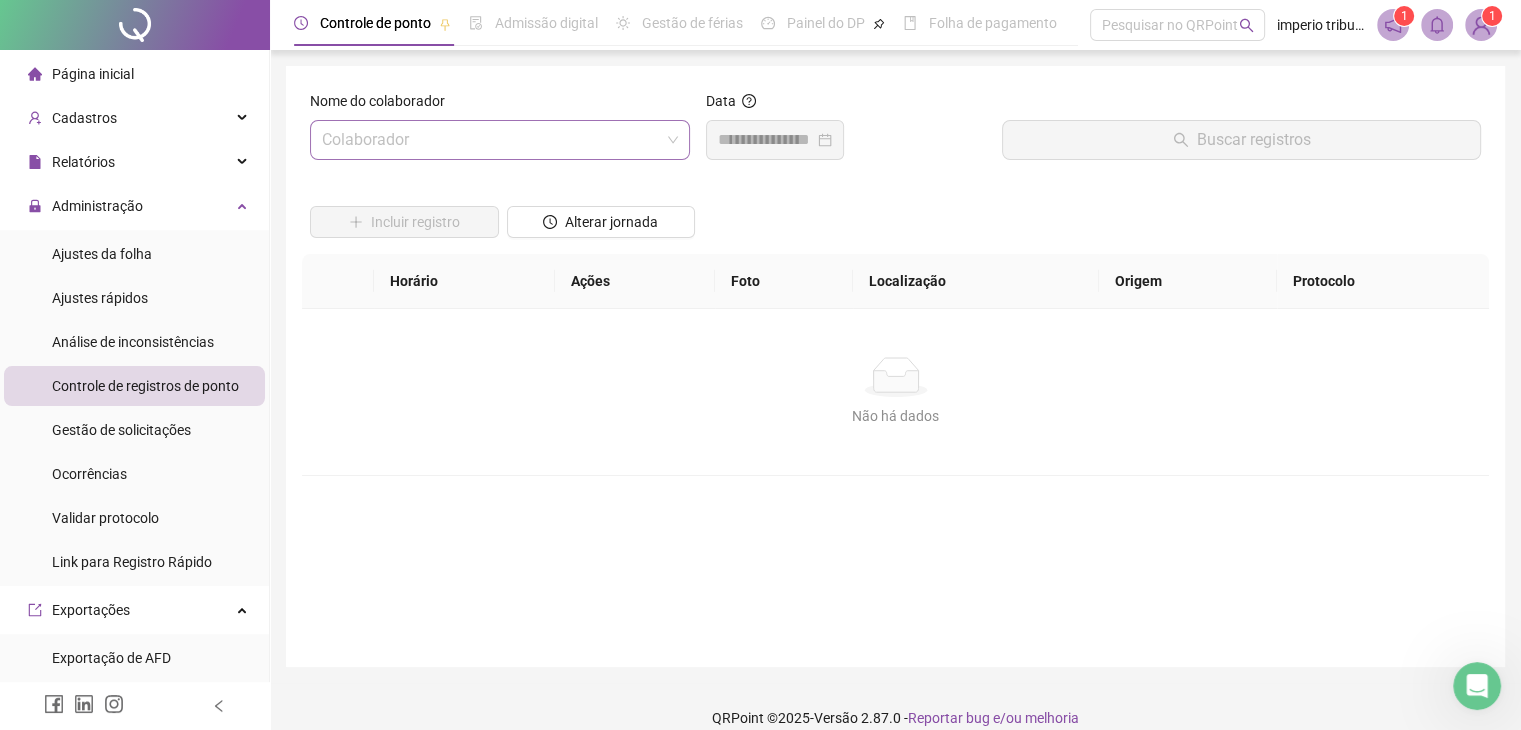 click at bounding box center [494, 140] 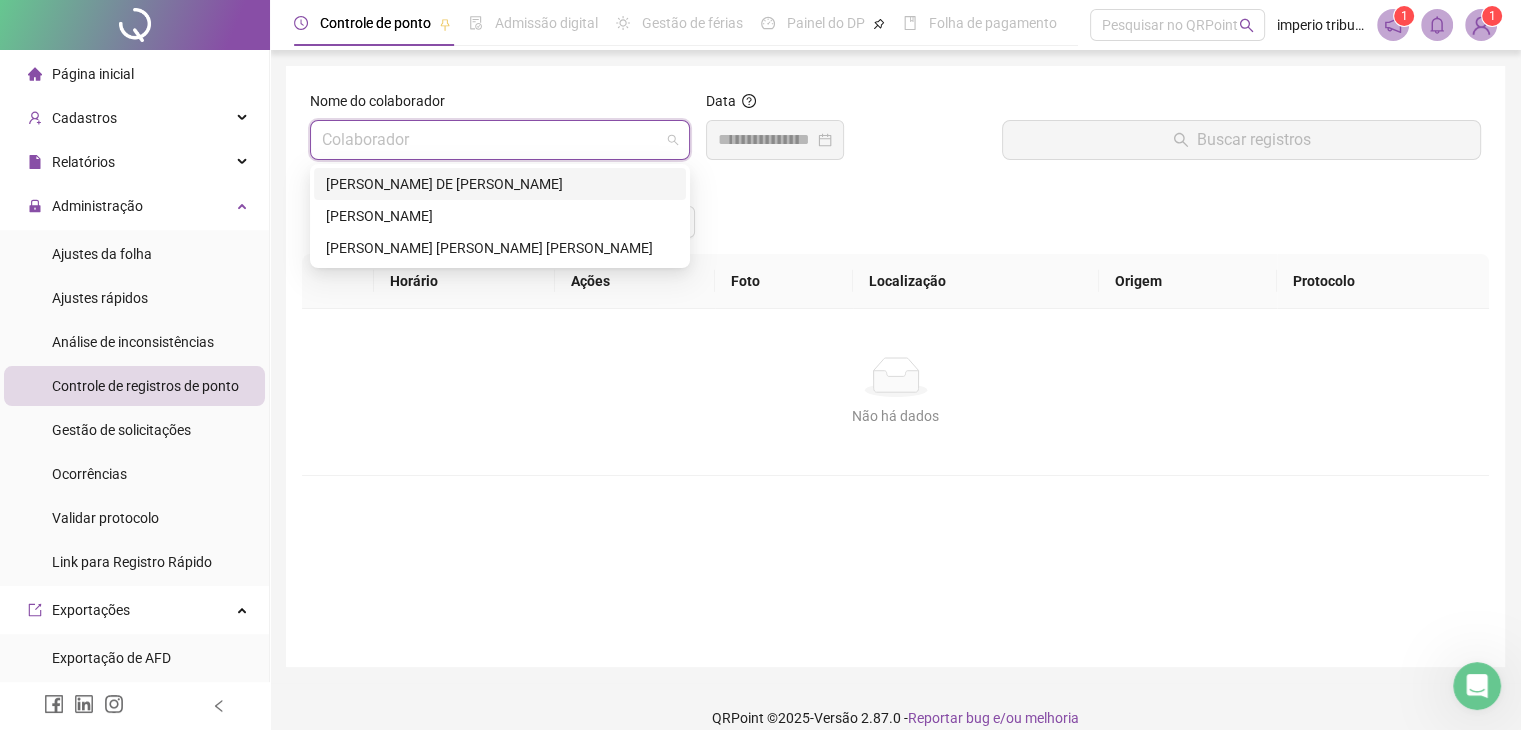 click on "[PERSON_NAME] DE [PERSON_NAME]" at bounding box center [500, 184] 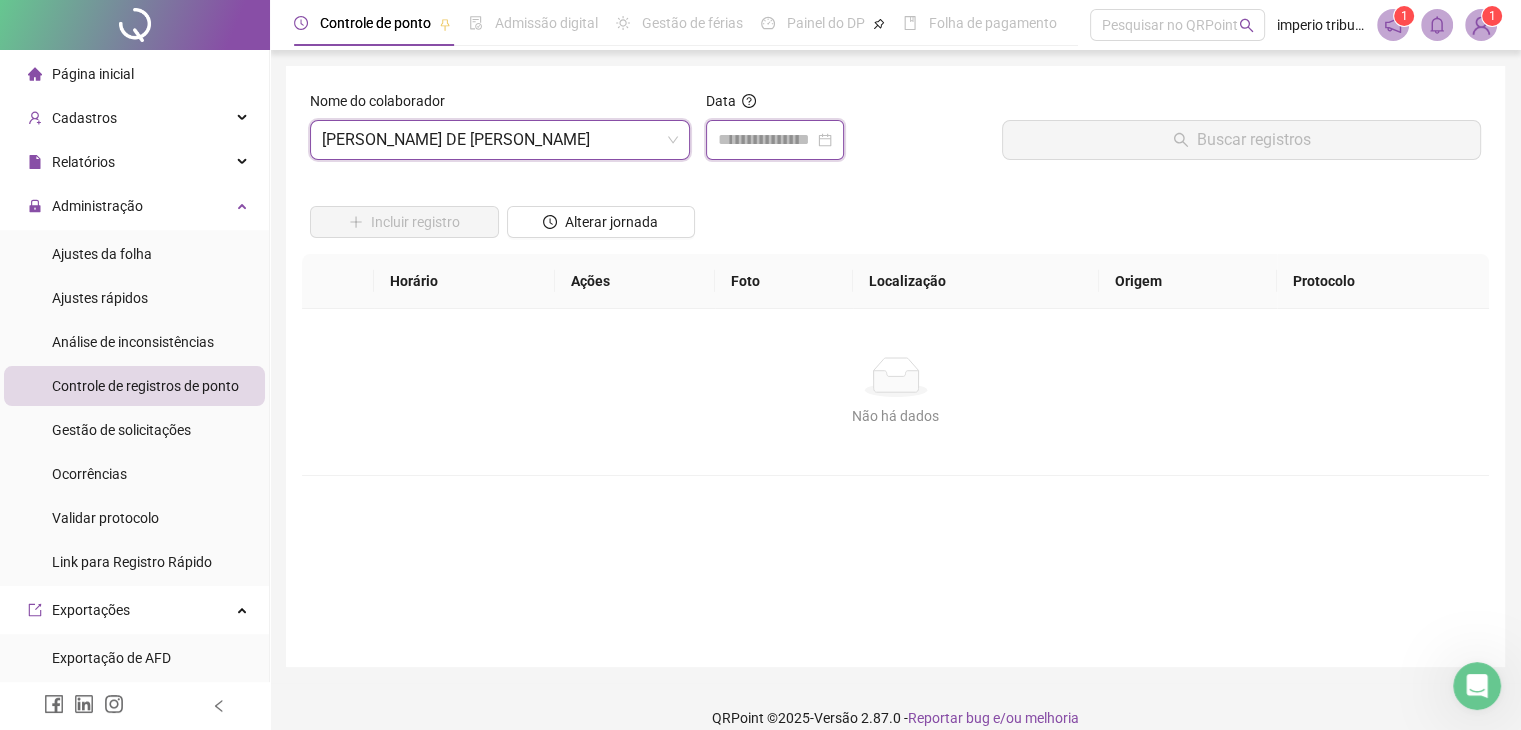 click at bounding box center (766, 140) 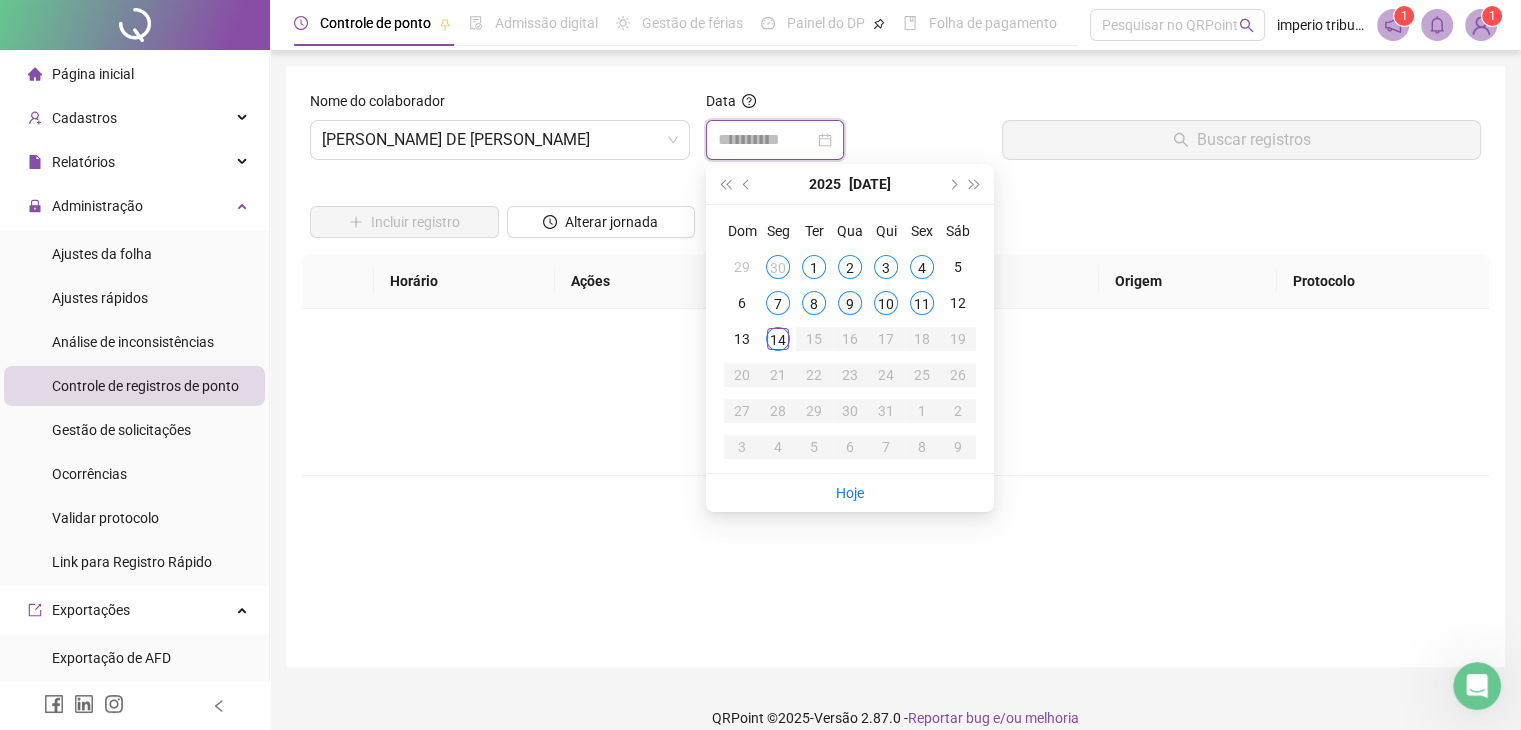 type on "**********" 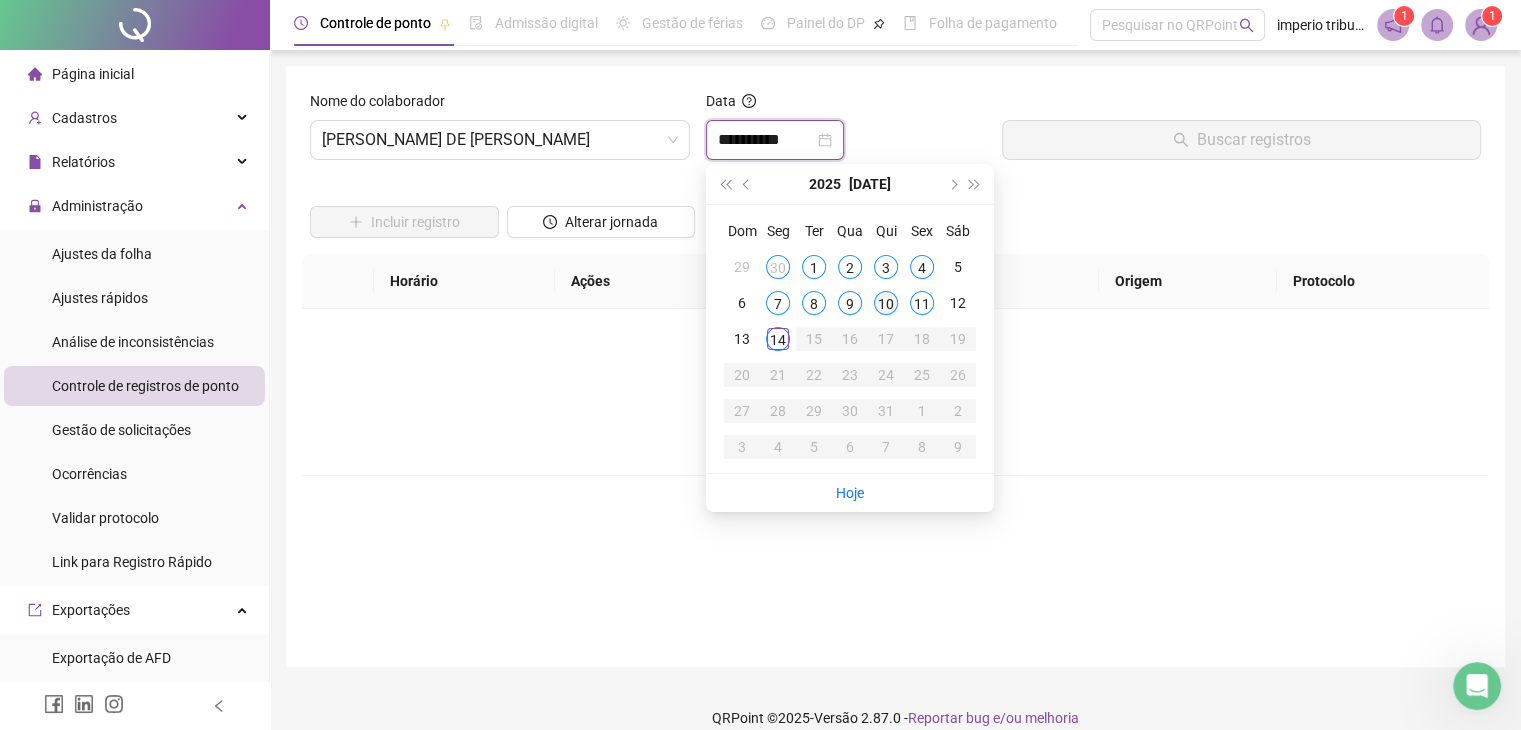 type on "**********" 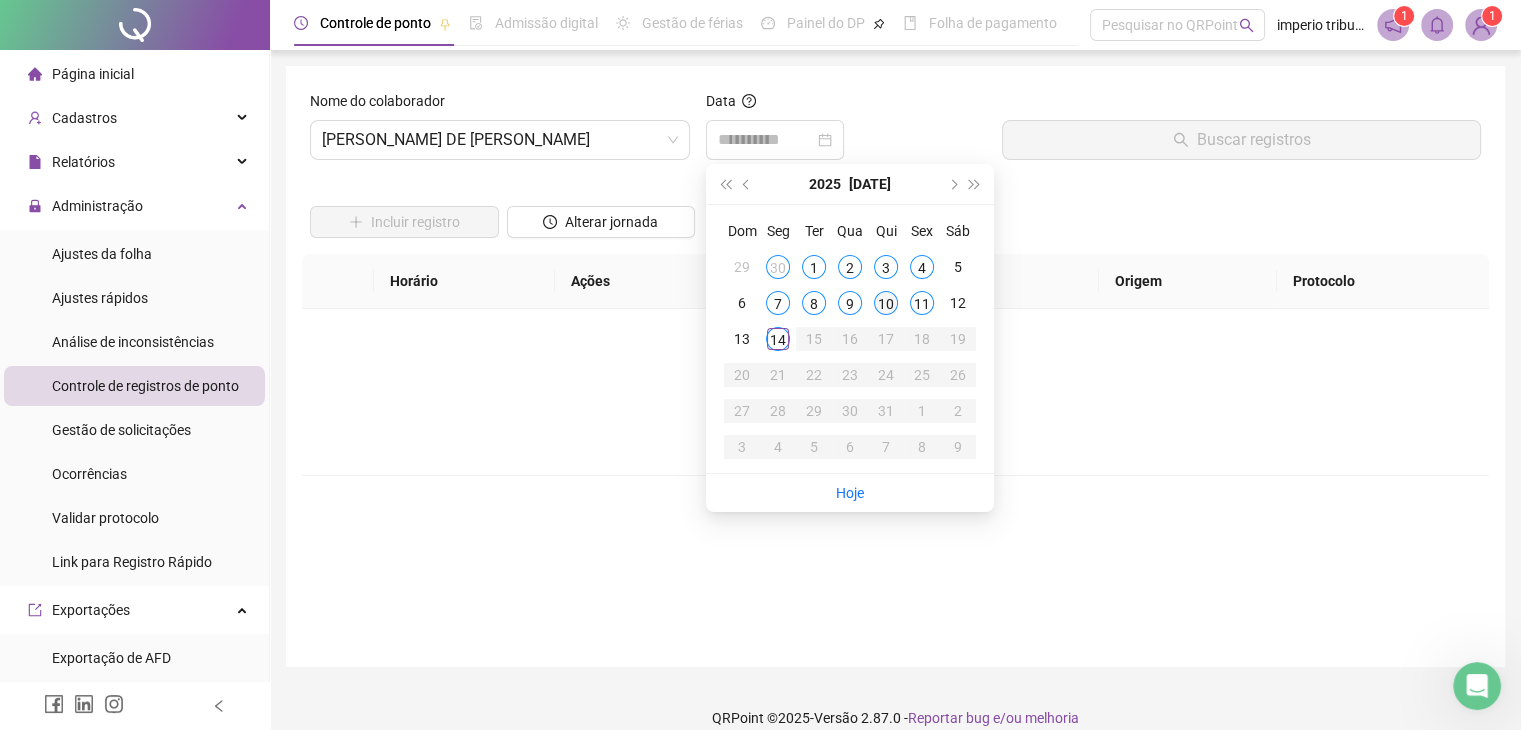 click on "10" at bounding box center [886, 303] 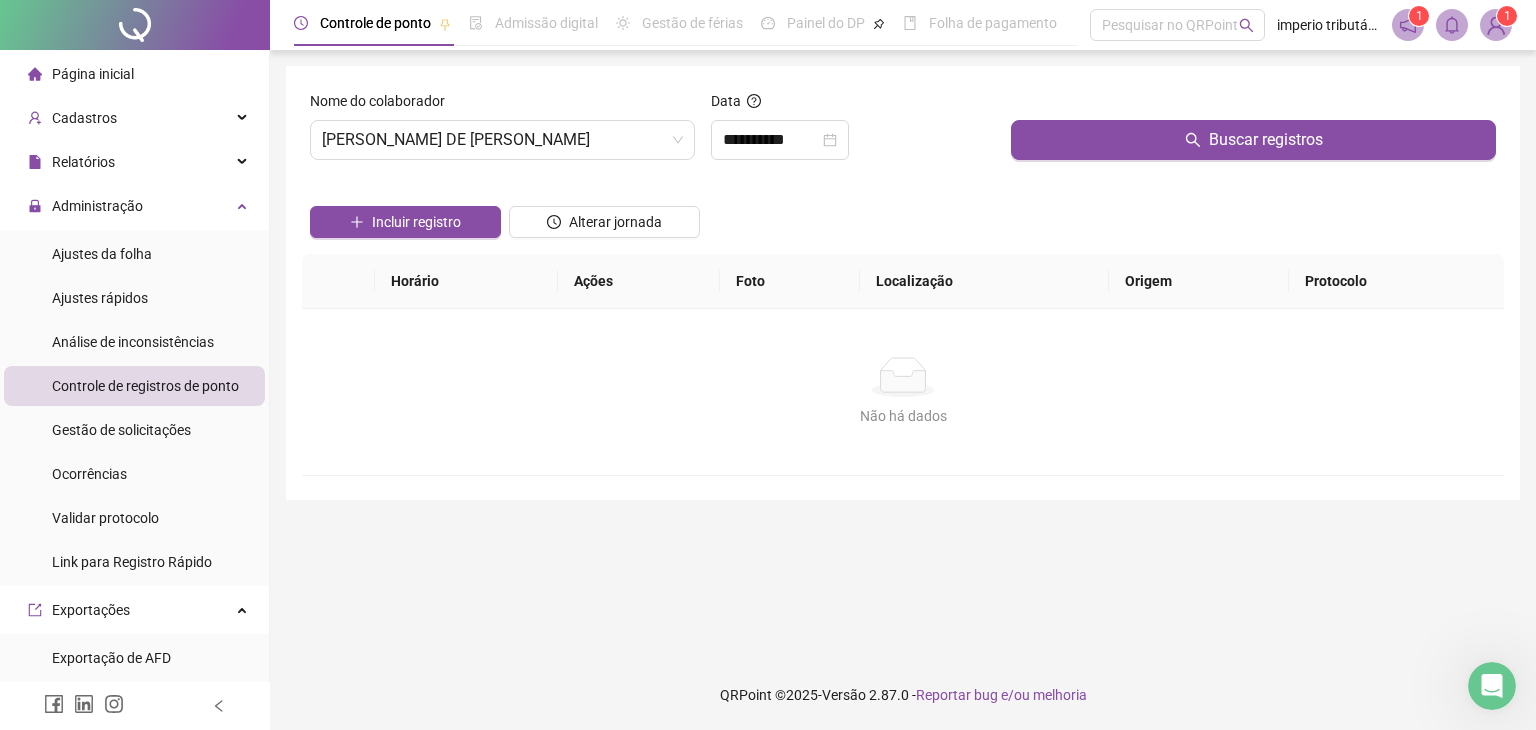 click on "Buscar registros" at bounding box center [1253, 133] 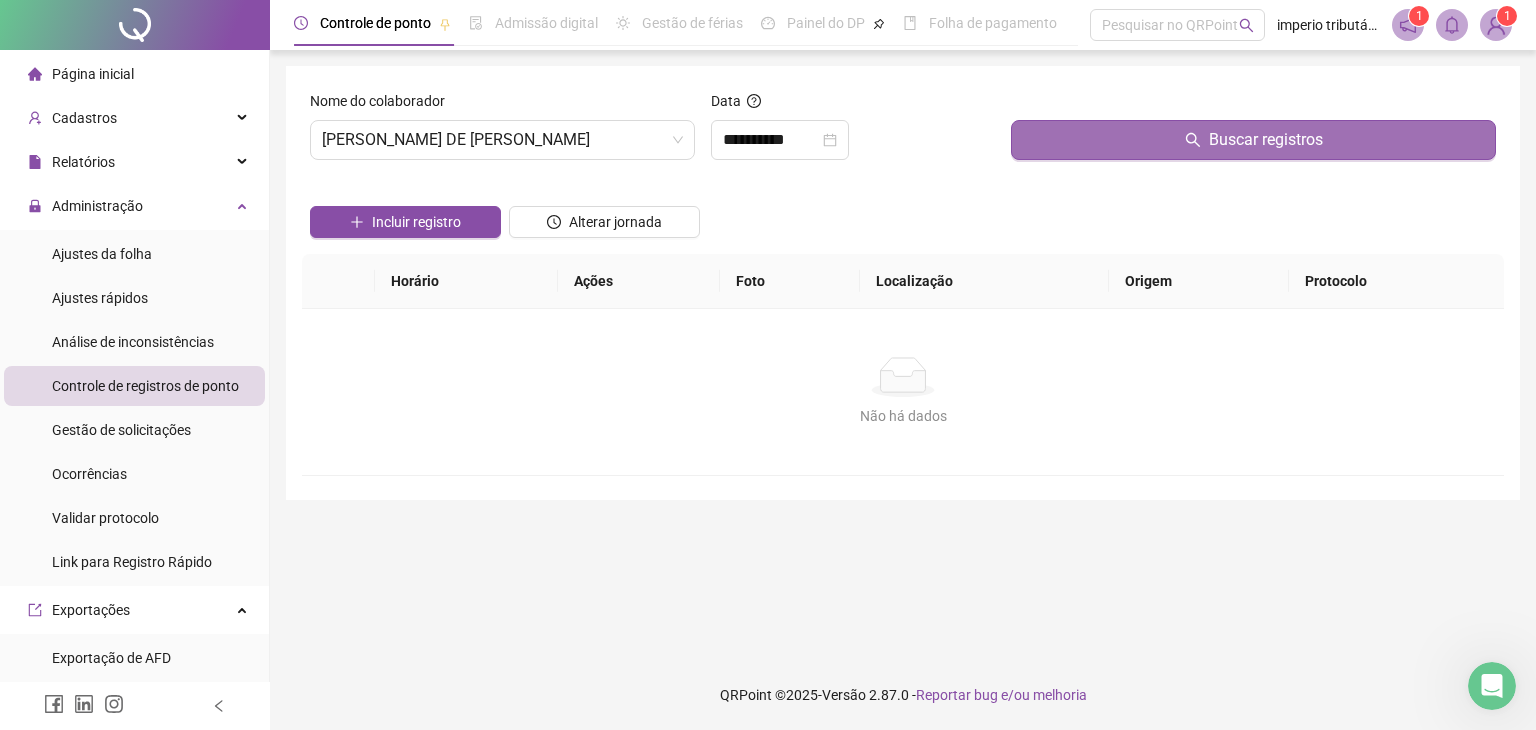 click on "Buscar registros" at bounding box center [1253, 140] 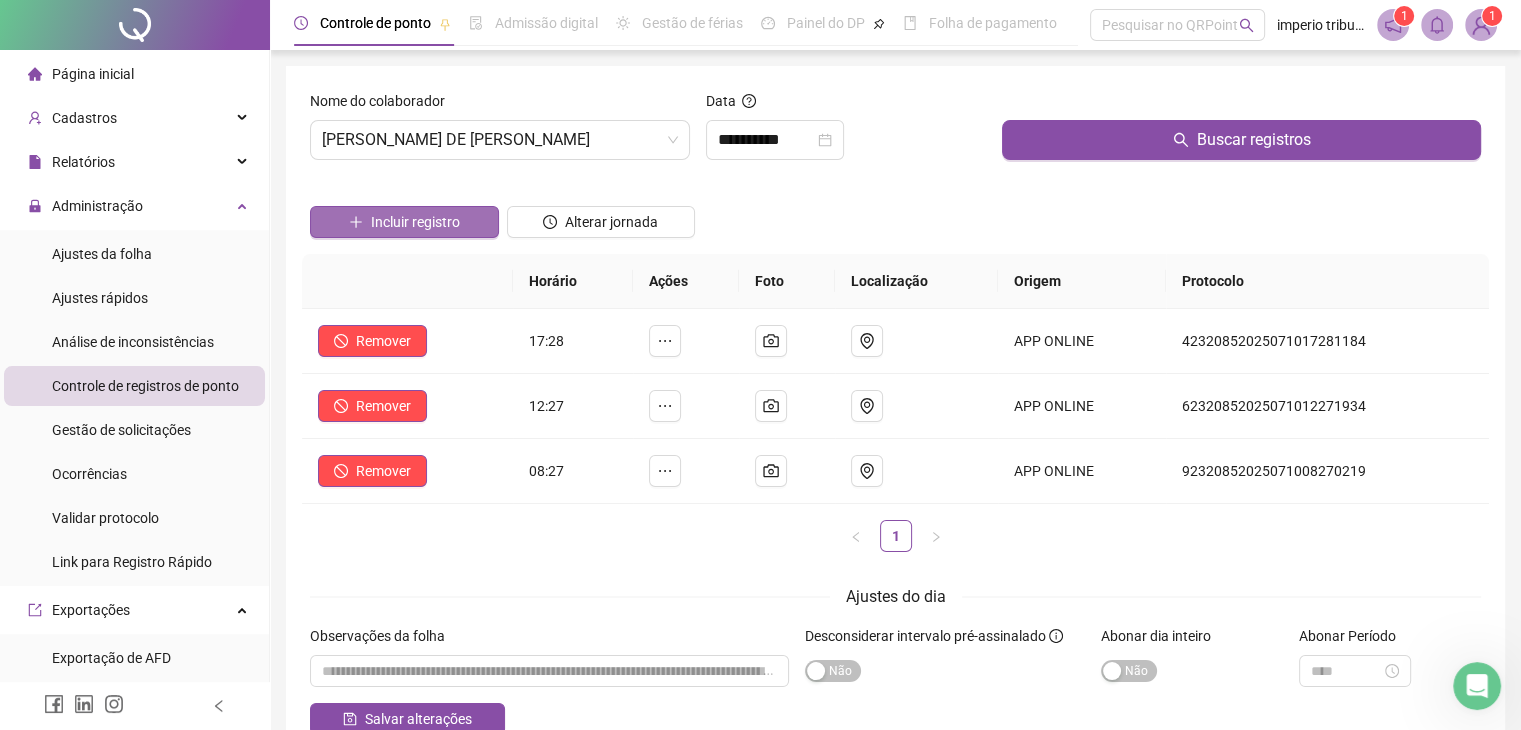 click on "Incluir registro" at bounding box center [415, 222] 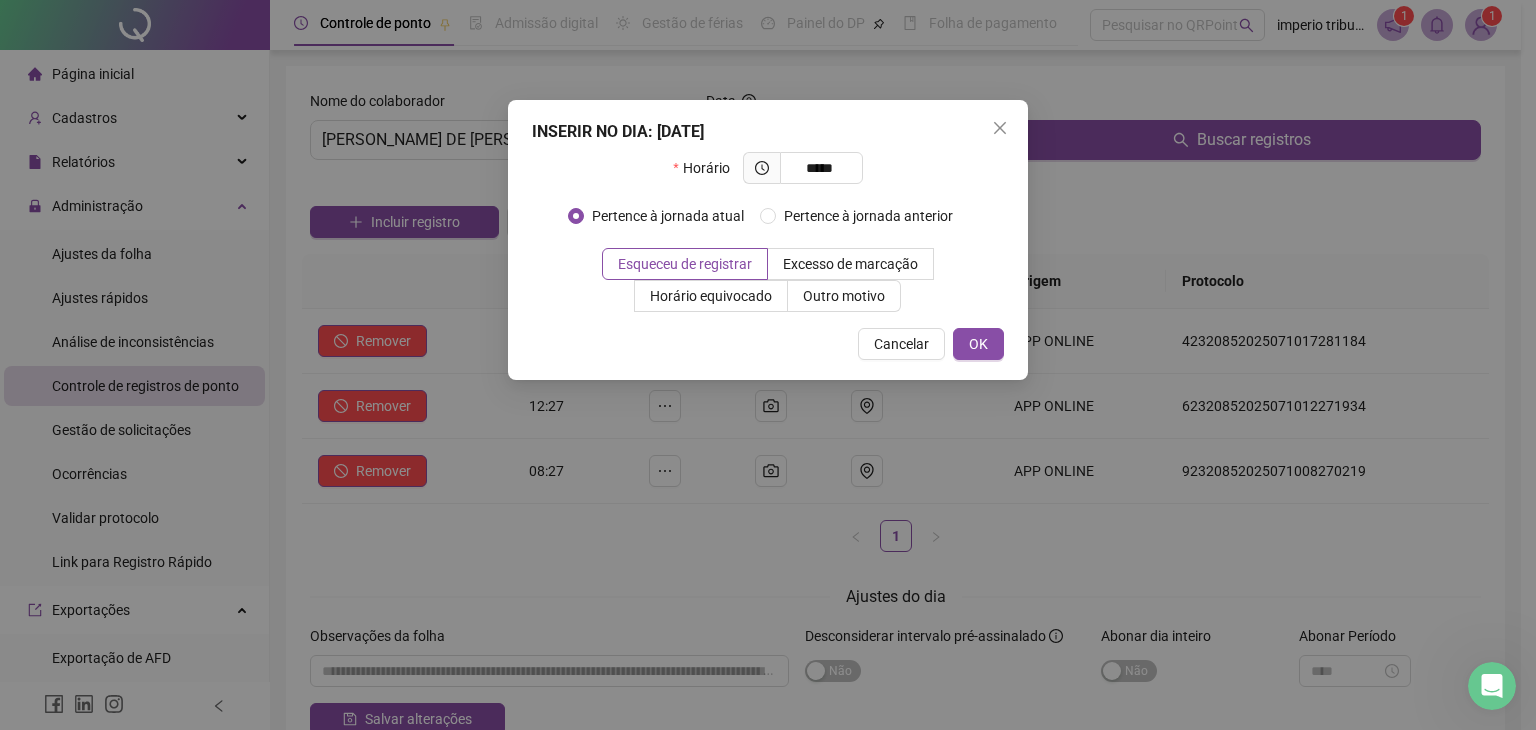 type on "*****" 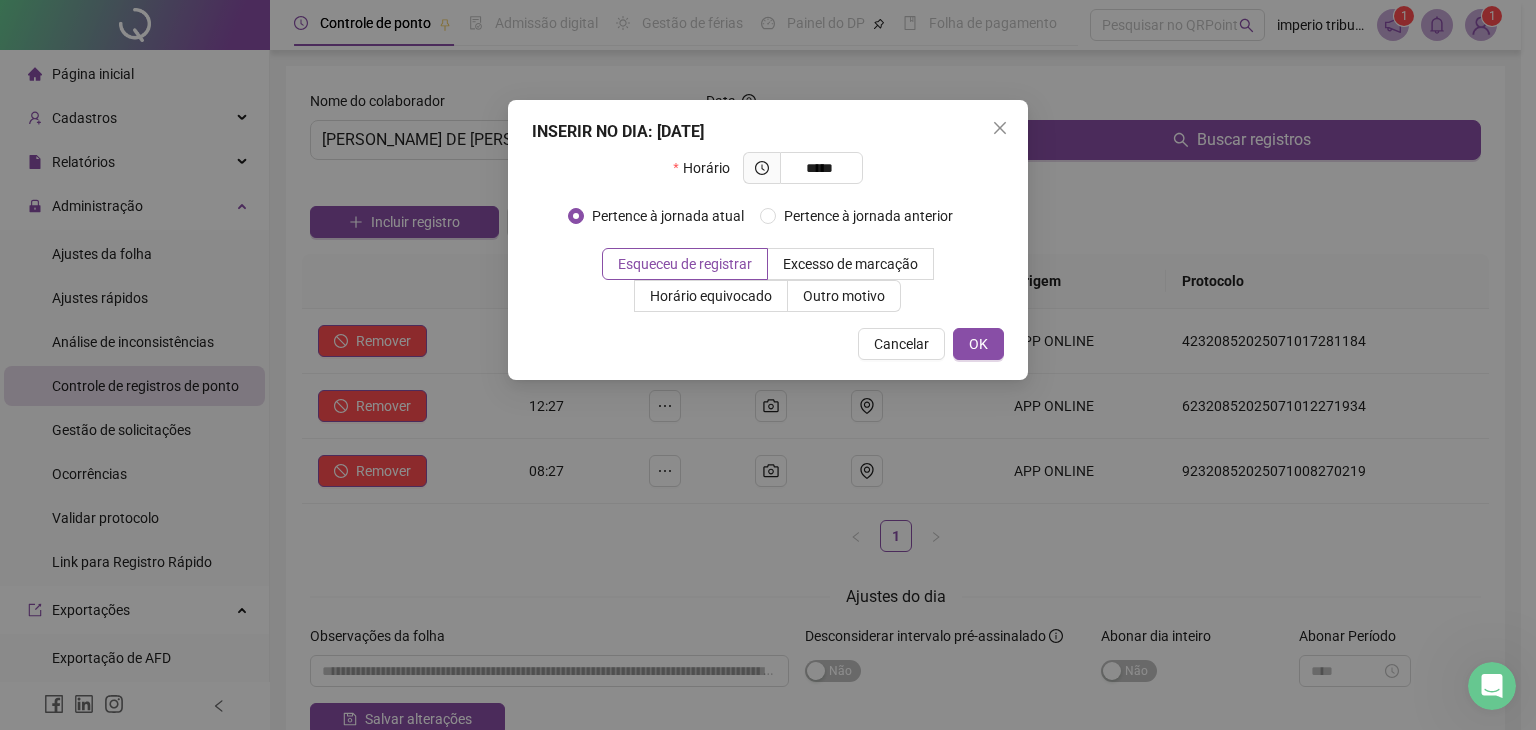 click on "INSERIR NO DIA :   [DATE] Horário ***** Pertence à jornada atual Pertence à jornada anterior Esqueceu de registrar Excesso de marcação Horário equivocado Outro motivo Motivo Cancelar OK" at bounding box center (768, 240) 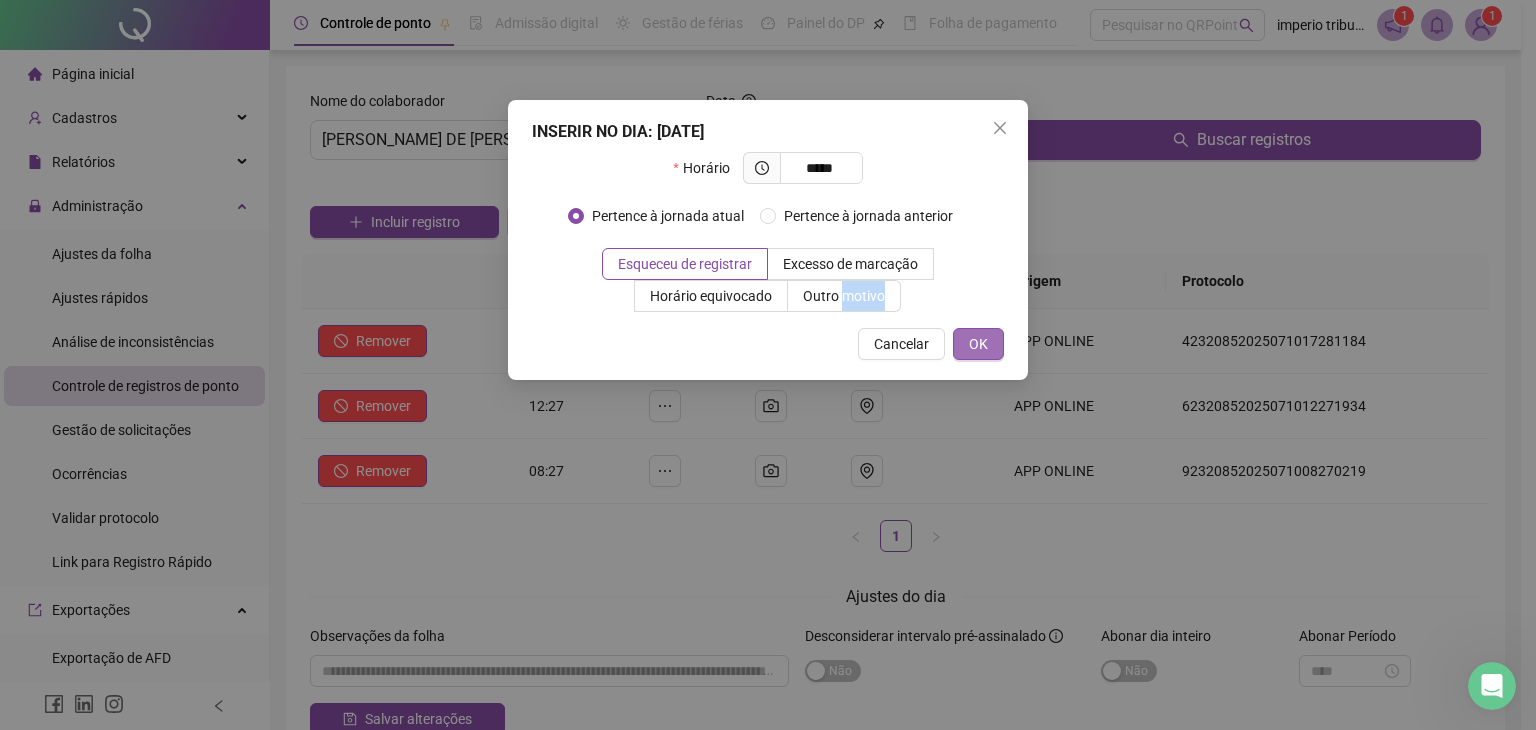 drag, startPoint x: 976, startPoint y: 323, endPoint x: 964, endPoint y: 332, distance: 15 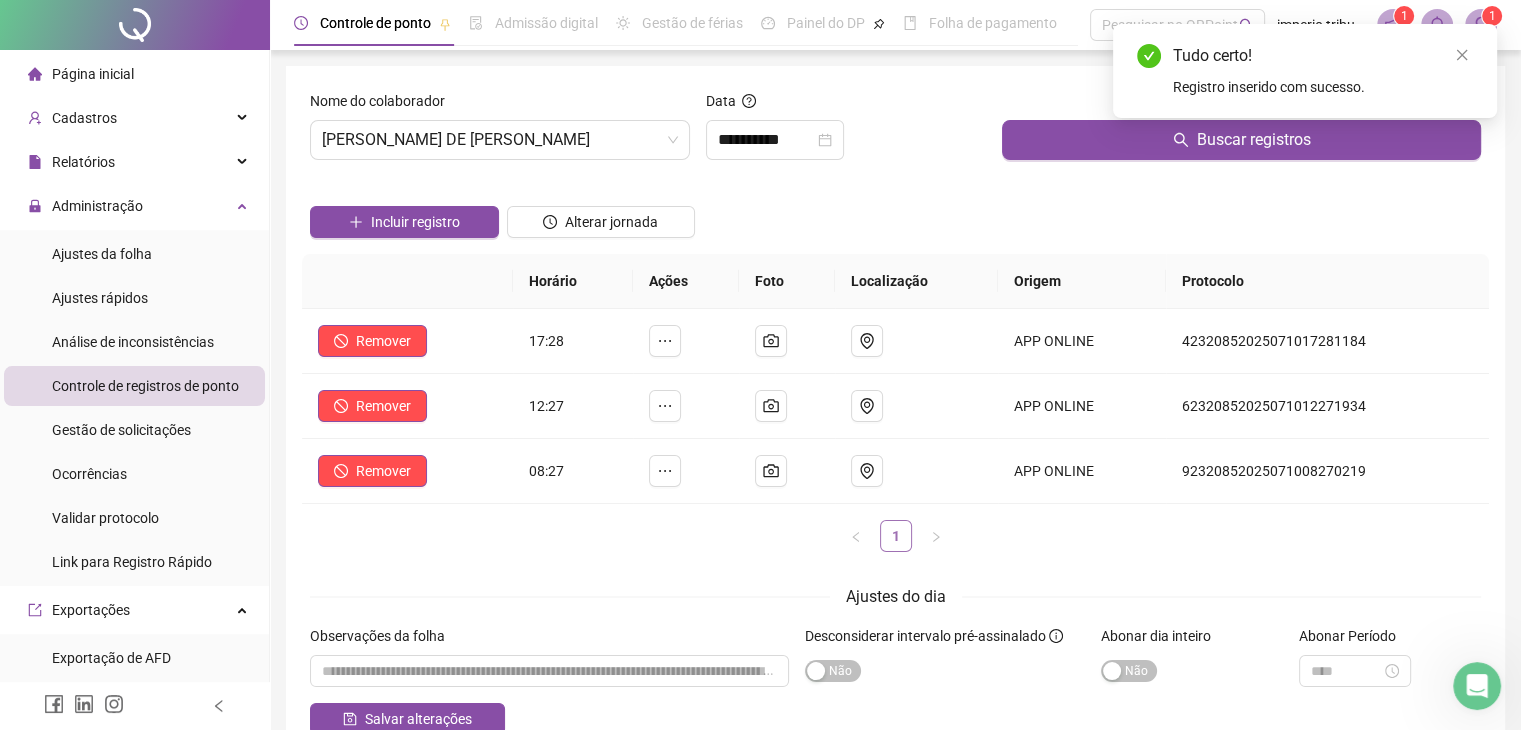 scroll, scrollTop: 114, scrollLeft: 0, axis: vertical 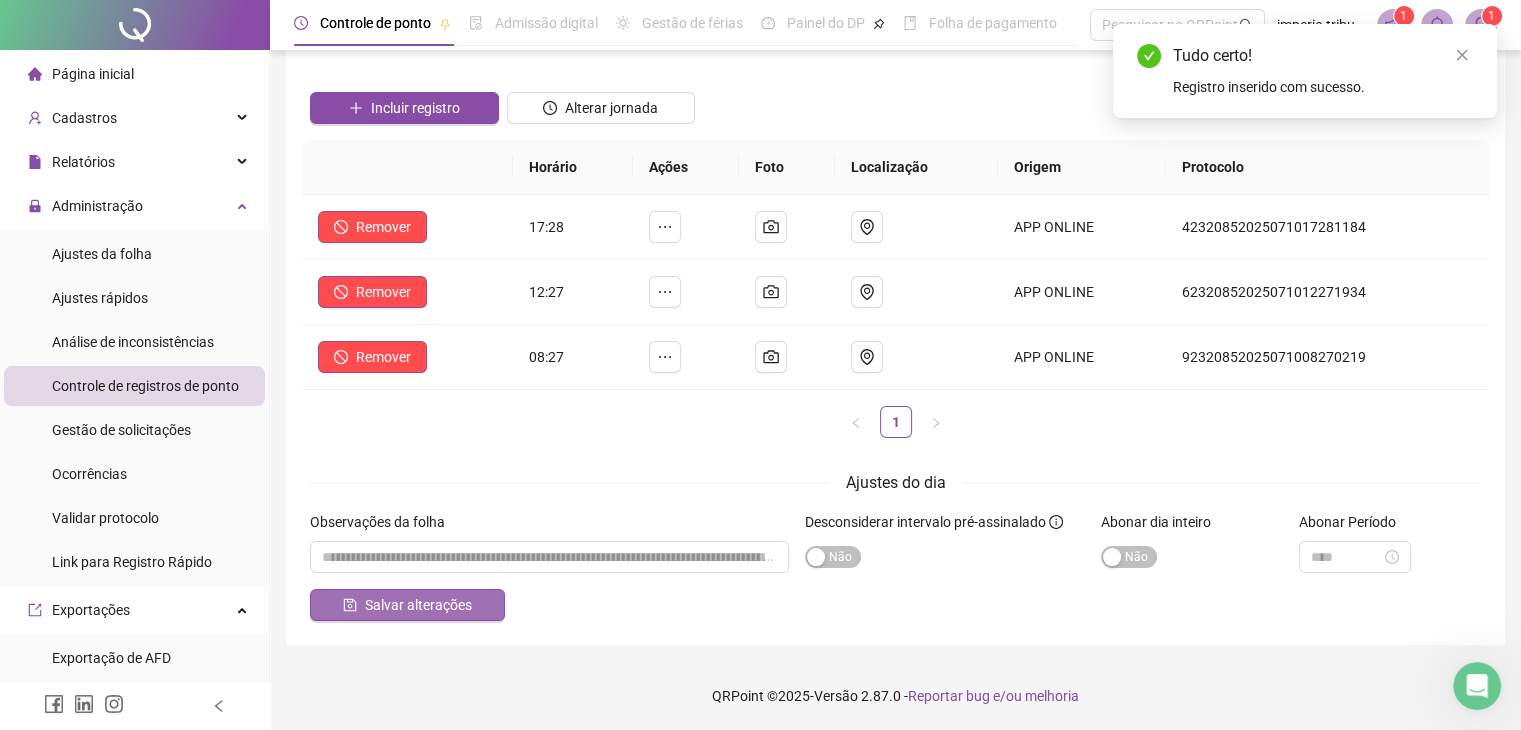 click on "Salvar alterações" at bounding box center [418, 605] 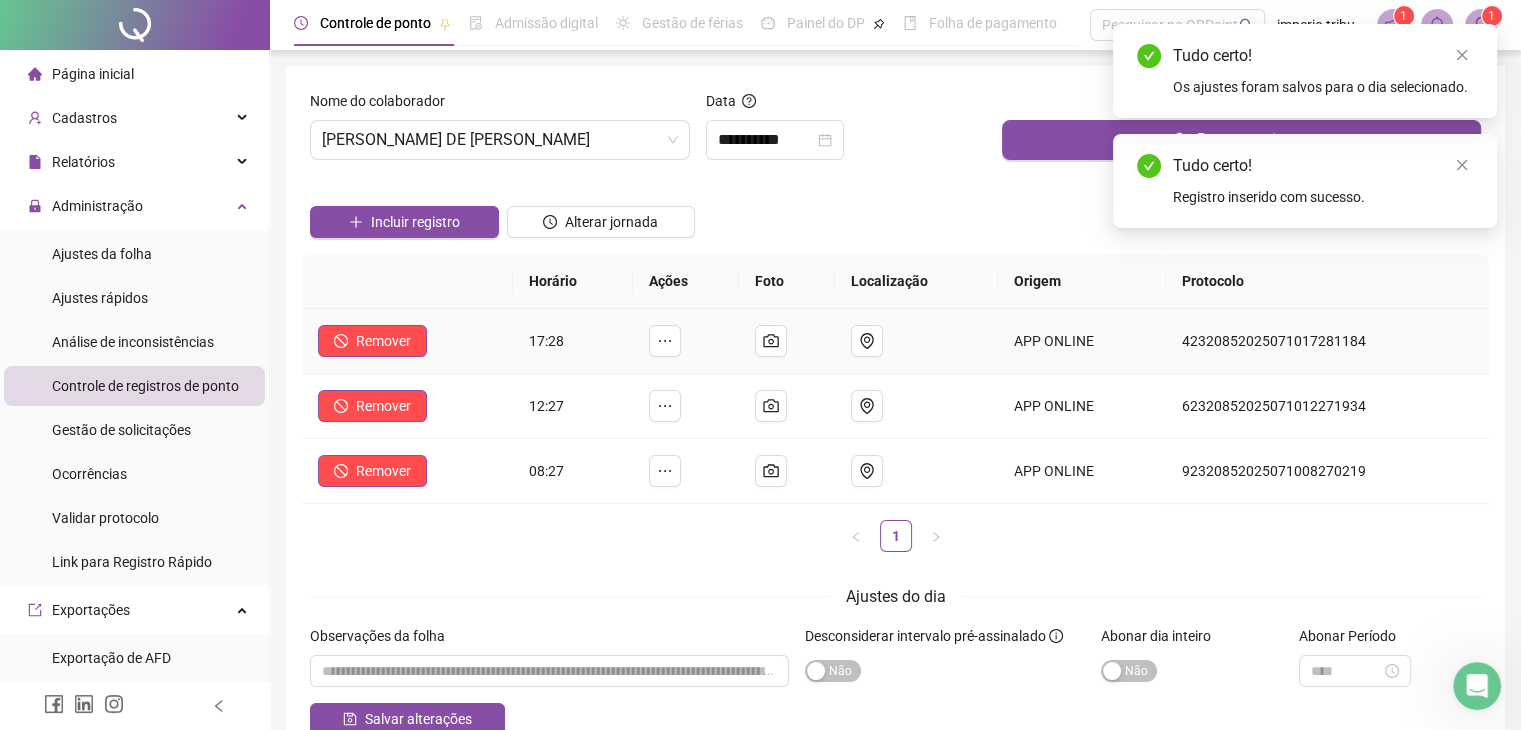 scroll, scrollTop: 100, scrollLeft: 0, axis: vertical 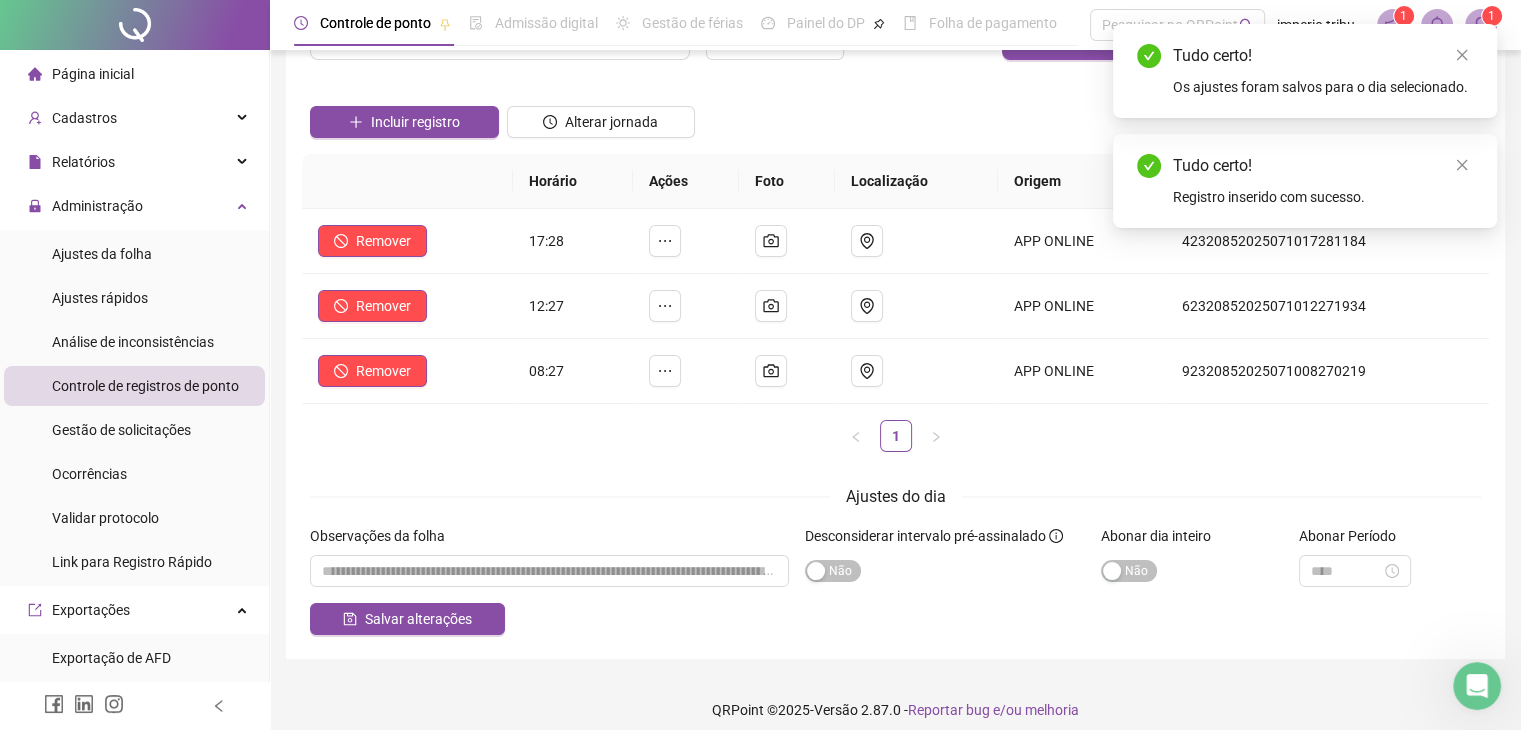 click on "Página inicial" at bounding box center (134, 74) 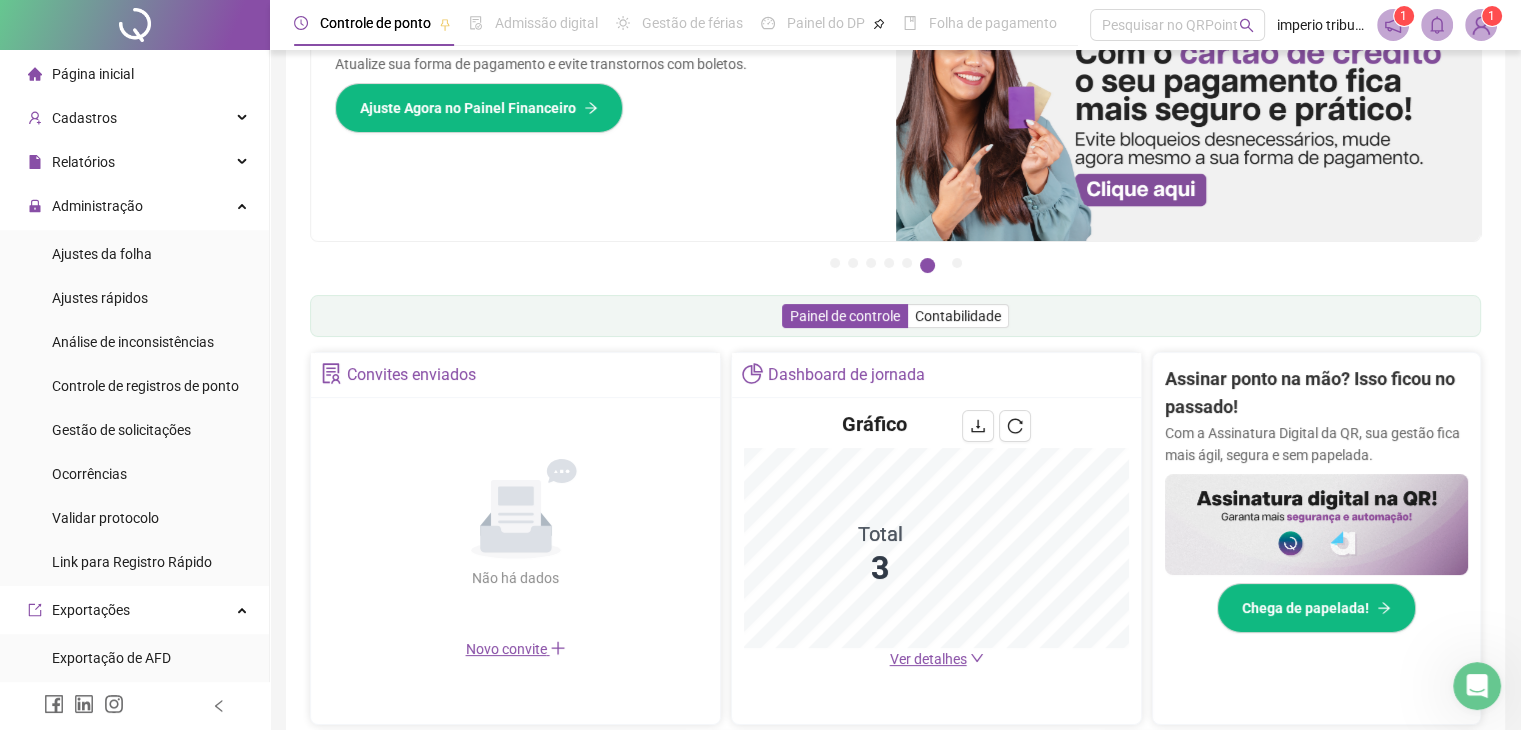 scroll, scrollTop: 0, scrollLeft: 0, axis: both 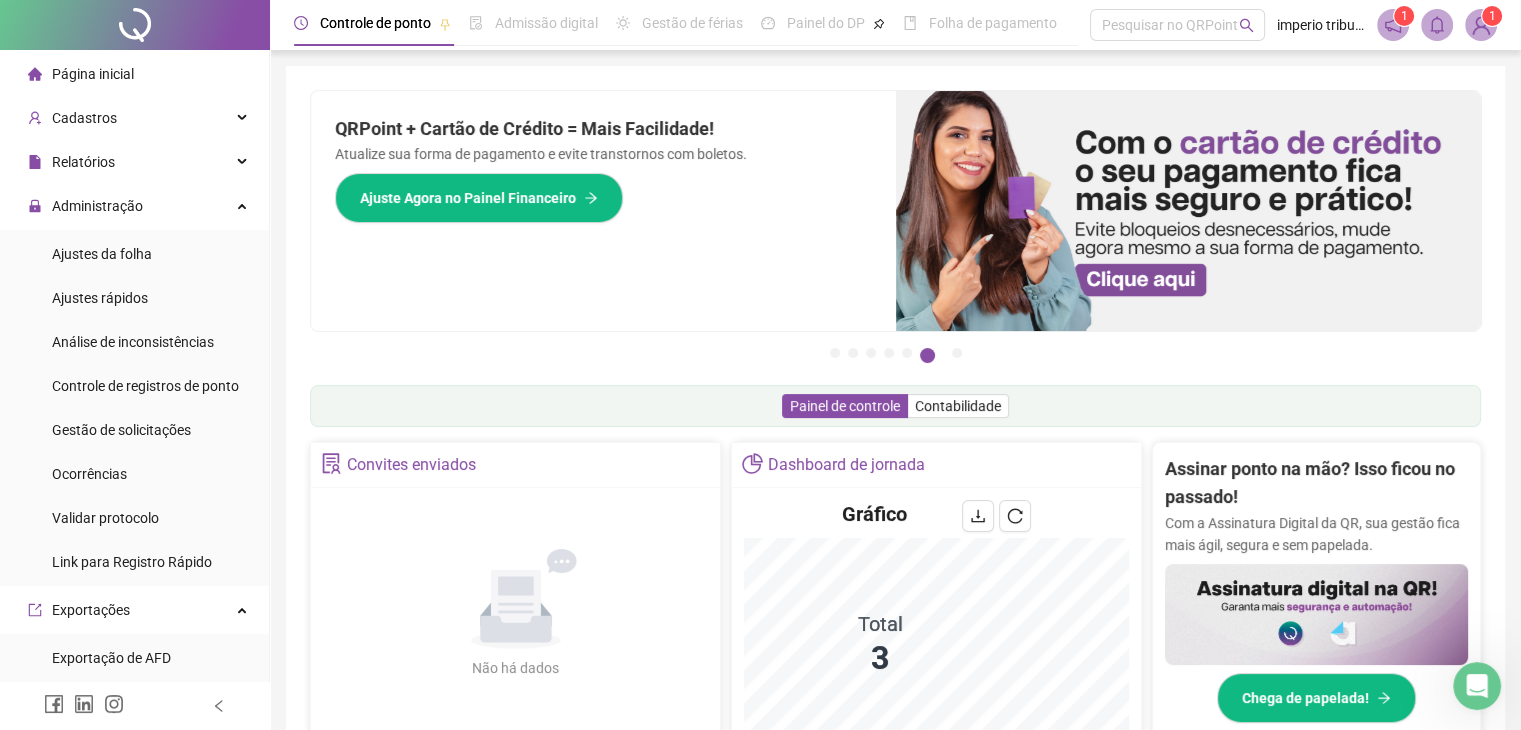 click on "Página inicial" at bounding box center (134, 74) 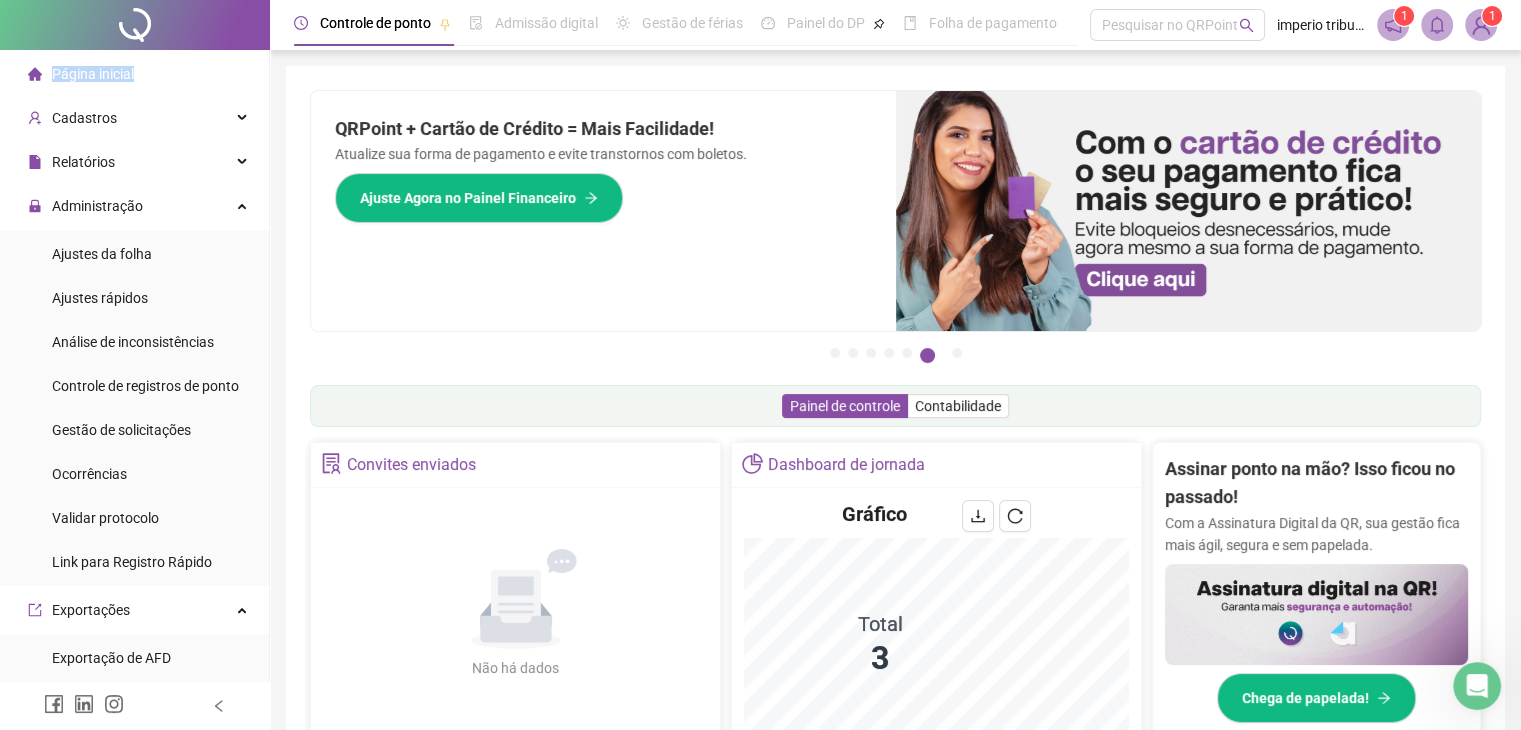 click on "Página inicial" at bounding box center [134, 74] 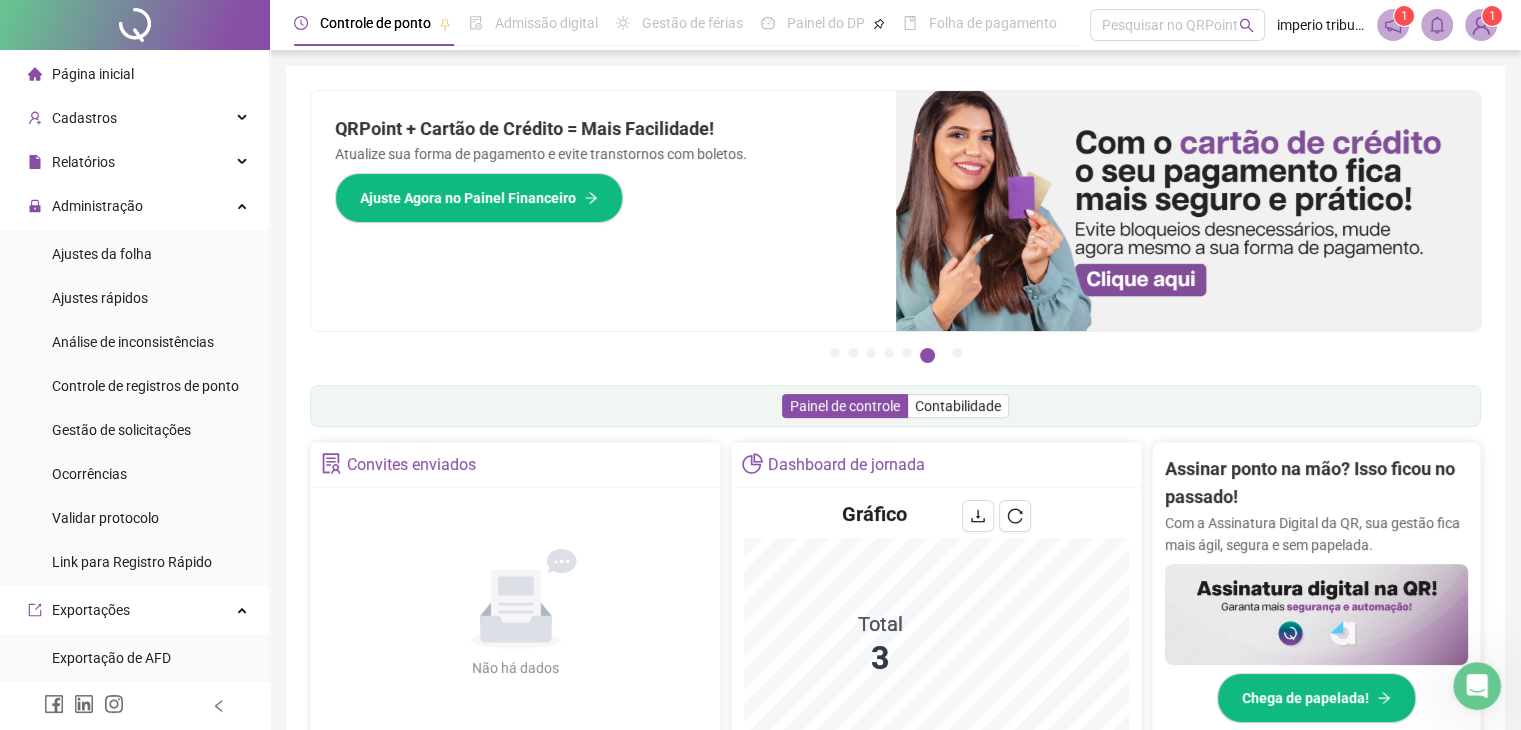 click on "Pague o QRPoint com Cartão de Crédito Sua assinatura: mais segurança, prática e sem preocupações com boletos! Saiba mais Sua folha de pagamento, mais simples do que nunca! Com a Folha de Pagamento QR, você faz tudo em um só lugar: da admissão à geração da folha. Agilidade, integração e segurança em um único ecossistema. Conheça a QRFolha agora 🔍 Precisa de [PERSON_NAME]? [PERSON_NAME] com o Suporte da QRPoint! Encontre respostas rápidas e eficientes em nosso Guia [PERSON_NAME] de Suporte. Acesse agora e descubra todos os nossos canais de atendimento! 🚀 Saiba Mais Automatize seu DP e ganhe mais tempo! 🚀 Agende uma demonstração agora e veja como simplificamos admissão, ponto, férias e holerites em um só lugar! Agendar Demonstração Agora Apoie seus colaboradores sem custo! Dinheiro na conta sem complicação. Solicite Mais Informações Seus Colaboradores Precisam de Apoio Financeiro? Ofereça empréstimo consignado e antecipação salarial com o QRPoint Crédito. Saiba mais Saiba mais Saiba Mais 1" at bounding box center (895, 641) 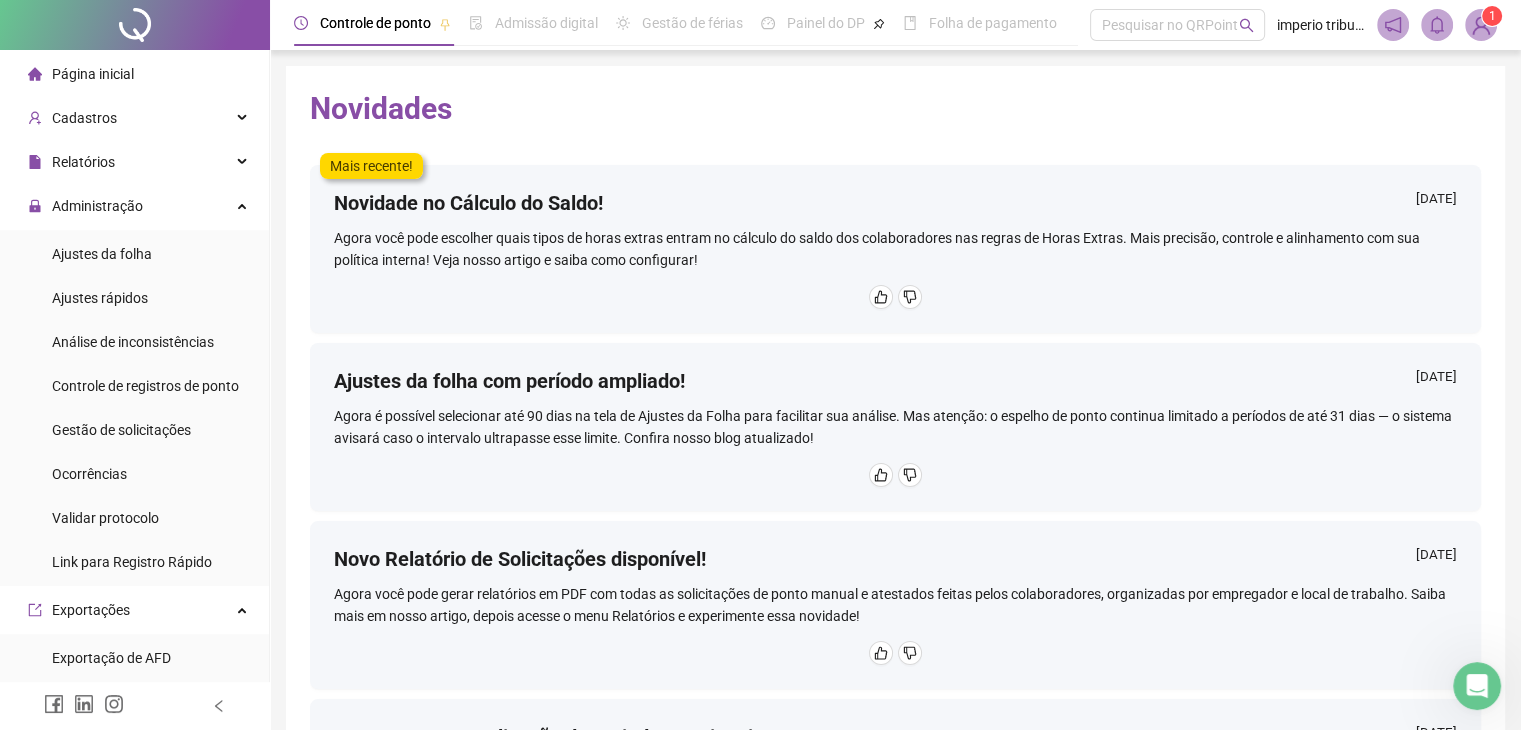 click at bounding box center (135, 25) 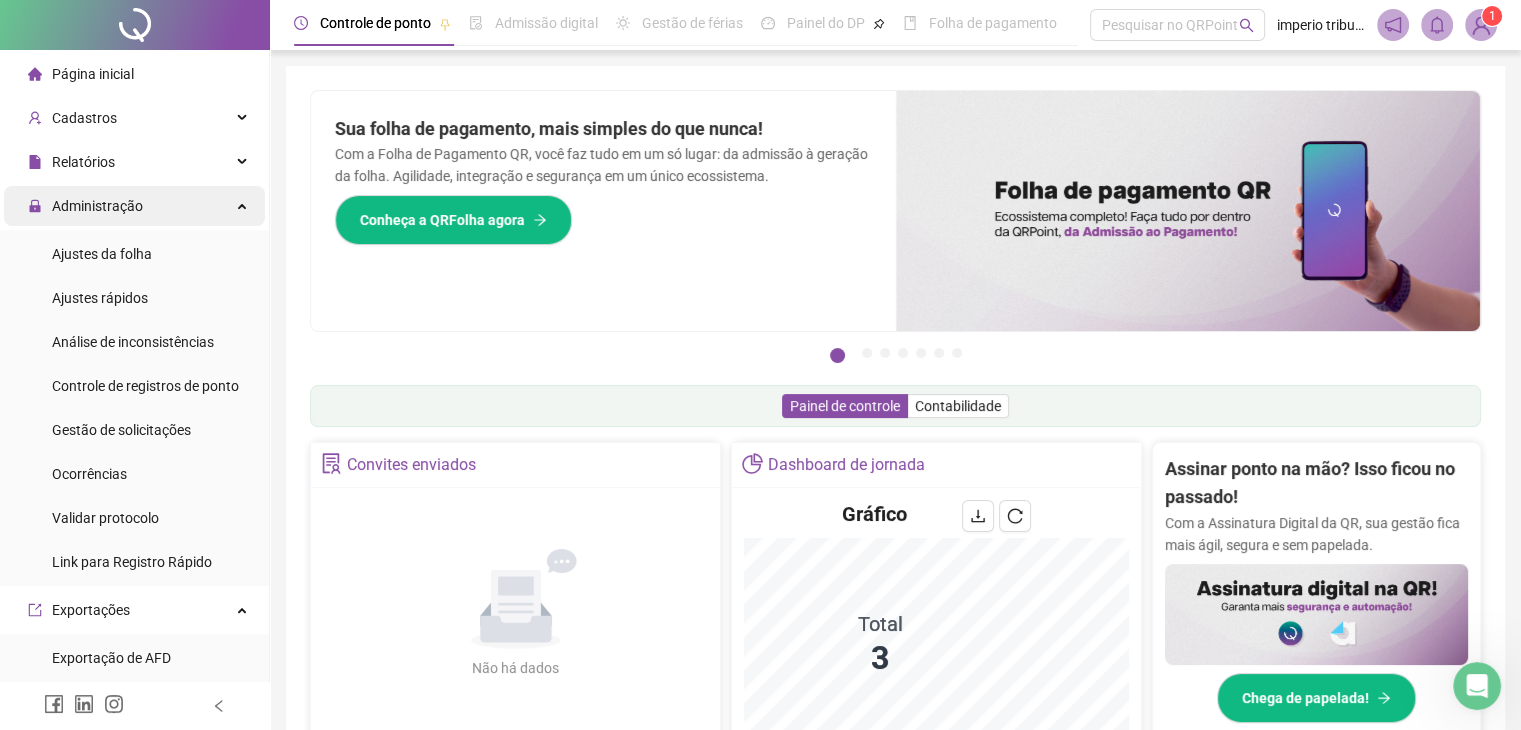 click on "Administração" at bounding box center (134, 206) 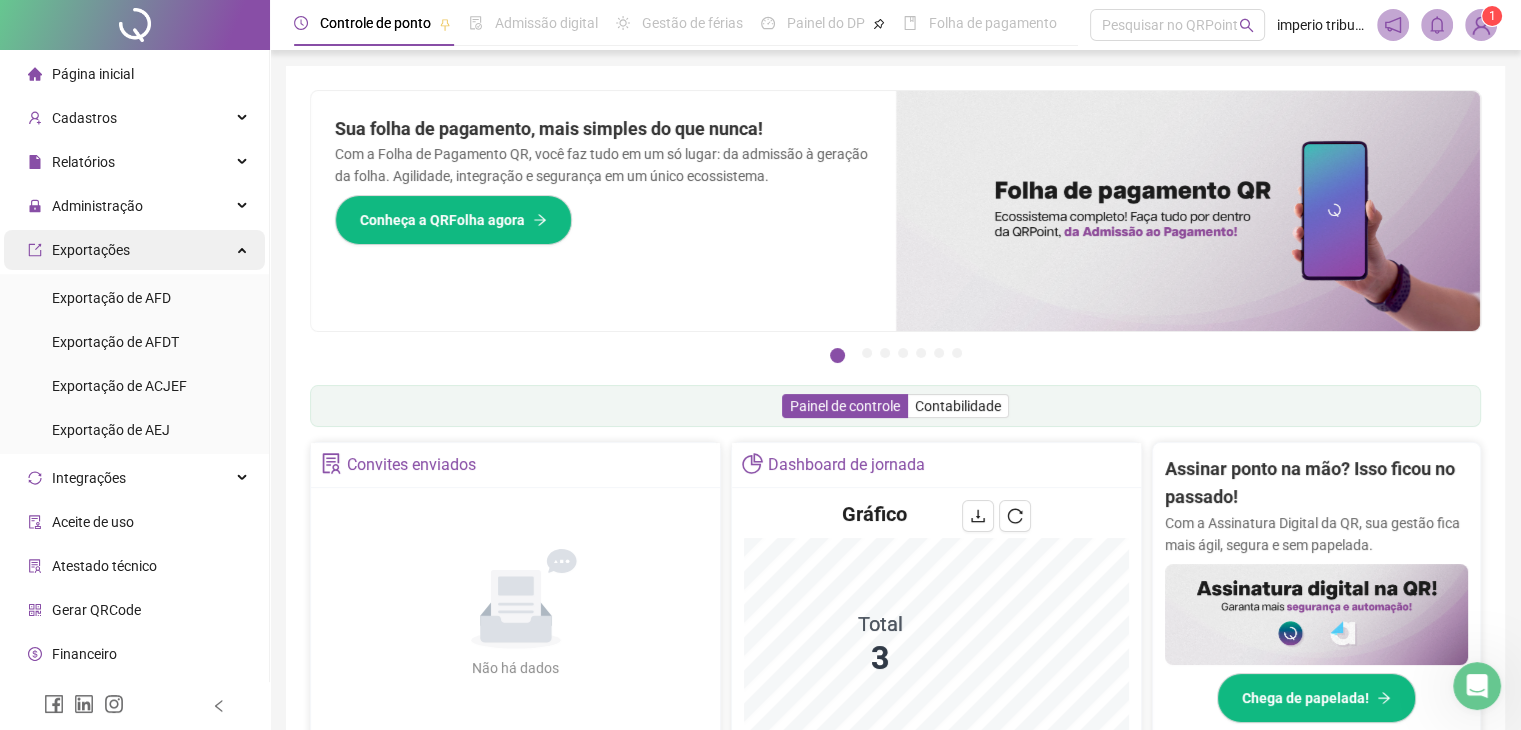 click on "Exportações" at bounding box center [134, 250] 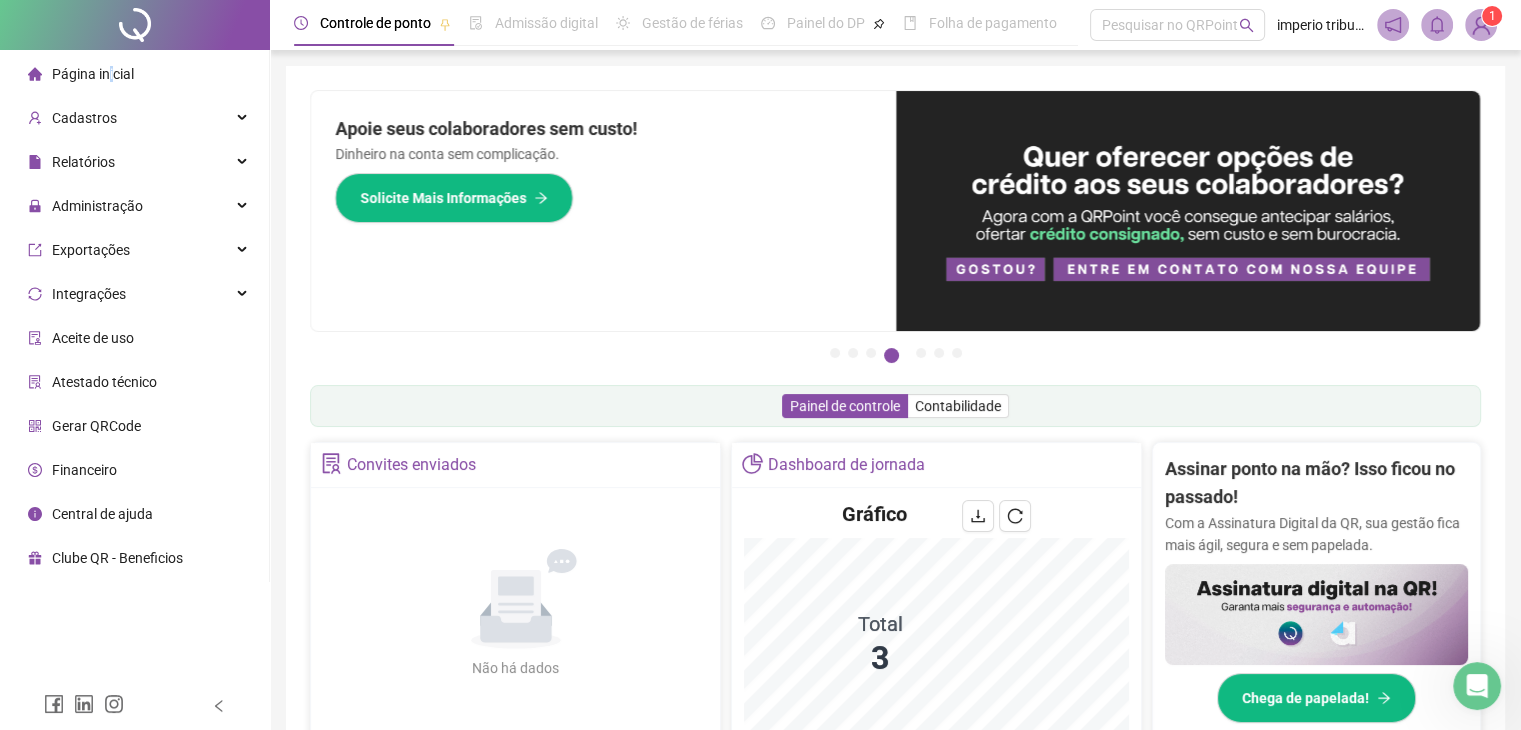 click on "Página inicial" at bounding box center [93, 74] 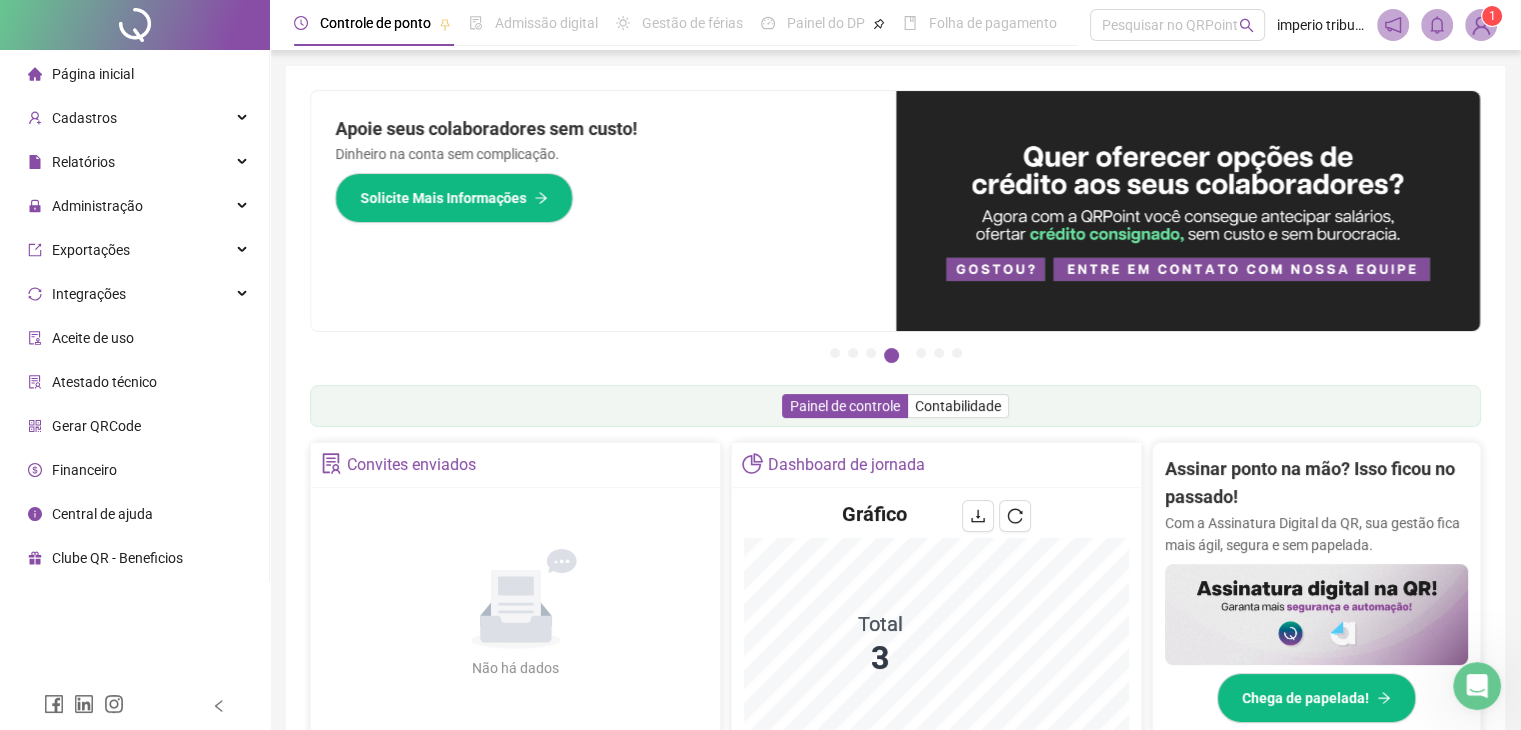 click on "Pague o QRPoint com Cartão de Crédito Sua assinatura: mais segurança, prática e sem preocupações com boletos! Saiba mais Sua folha de pagamento, mais simples do que nunca! Com a Folha de Pagamento QR, você faz tudo em um só lugar: da admissão à geração da folha. Agilidade, integração e segurança em um único ecossistema. Conheça a QRFolha agora 🔍 Precisa de [PERSON_NAME]? [PERSON_NAME] com o Suporte da QRPoint! Encontre respostas rápidas e eficientes em nosso Guia [PERSON_NAME] de Suporte. Acesse agora e descubra todos os nossos canais de atendimento! 🚀 Saiba Mais Automatize seu DP e ganhe mais tempo! 🚀 Agende uma demonstração agora e veja como simplificamos admissão, ponto, férias e holerites em um só lugar! Agendar Demonstração Agora Apoie seus colaboradores sem custo! Dinheiro na conta sem complicação. Solicite Mais Informações Seus Colaboradores Precisam de Apoio Financeiro? Ofereça empréstimo consignado e antecipação salarial com o QRPoint Crédito. Saiba mais Saiba mais Saiba Mais 1" at bounding box center [895, 641] 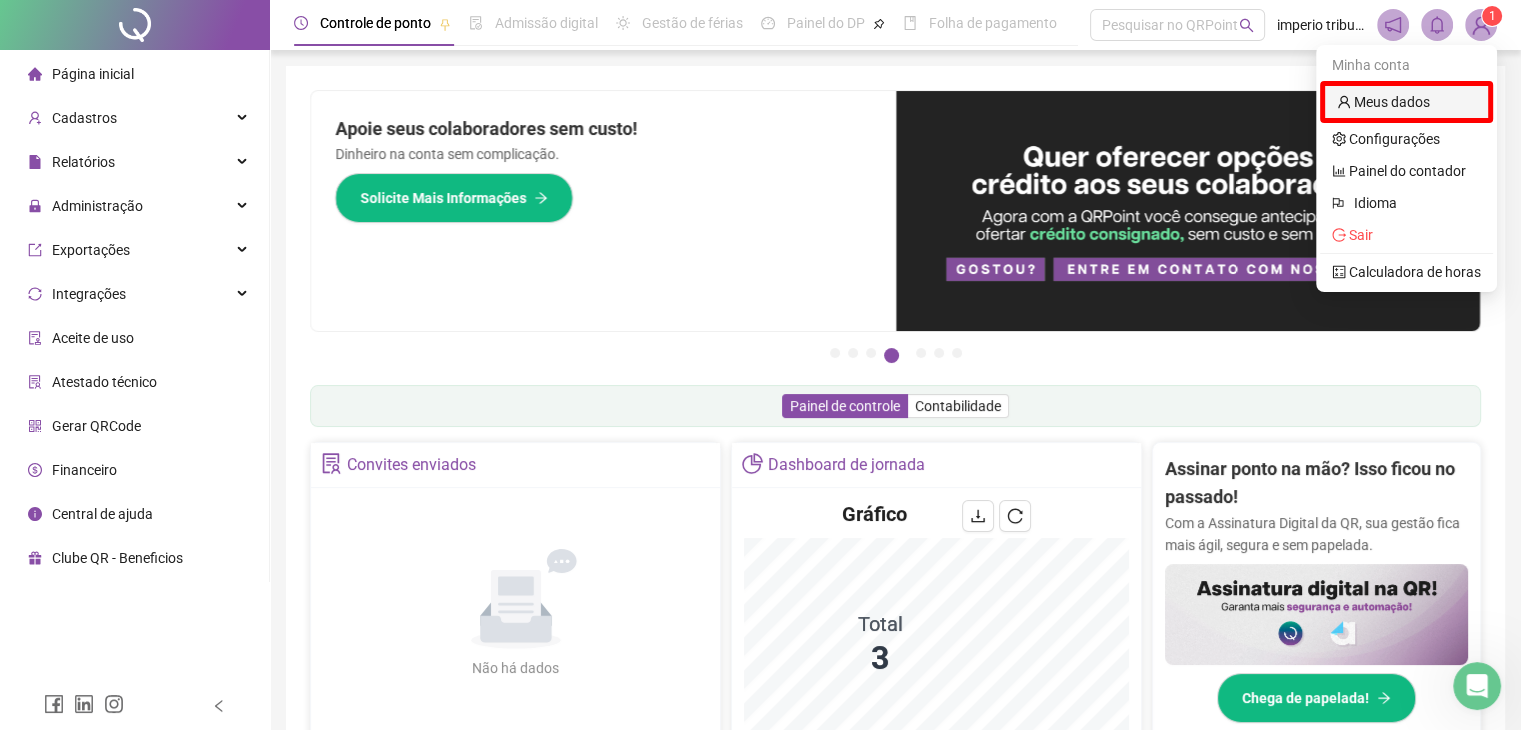 click on "Meus dados" at bounding box center (1383, 102) 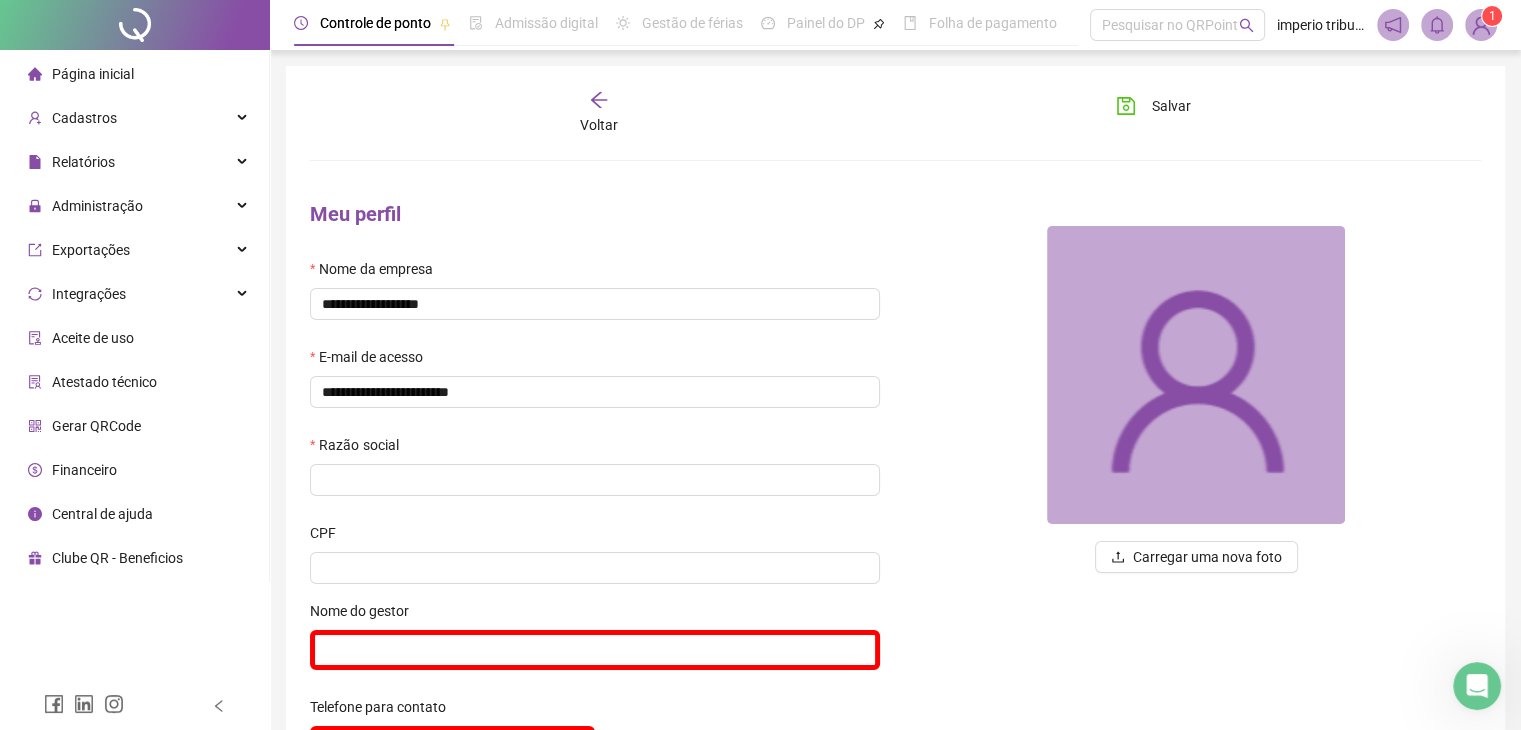 scroll, scrollTop: 200, scrollLeft: 0, axis: vertical 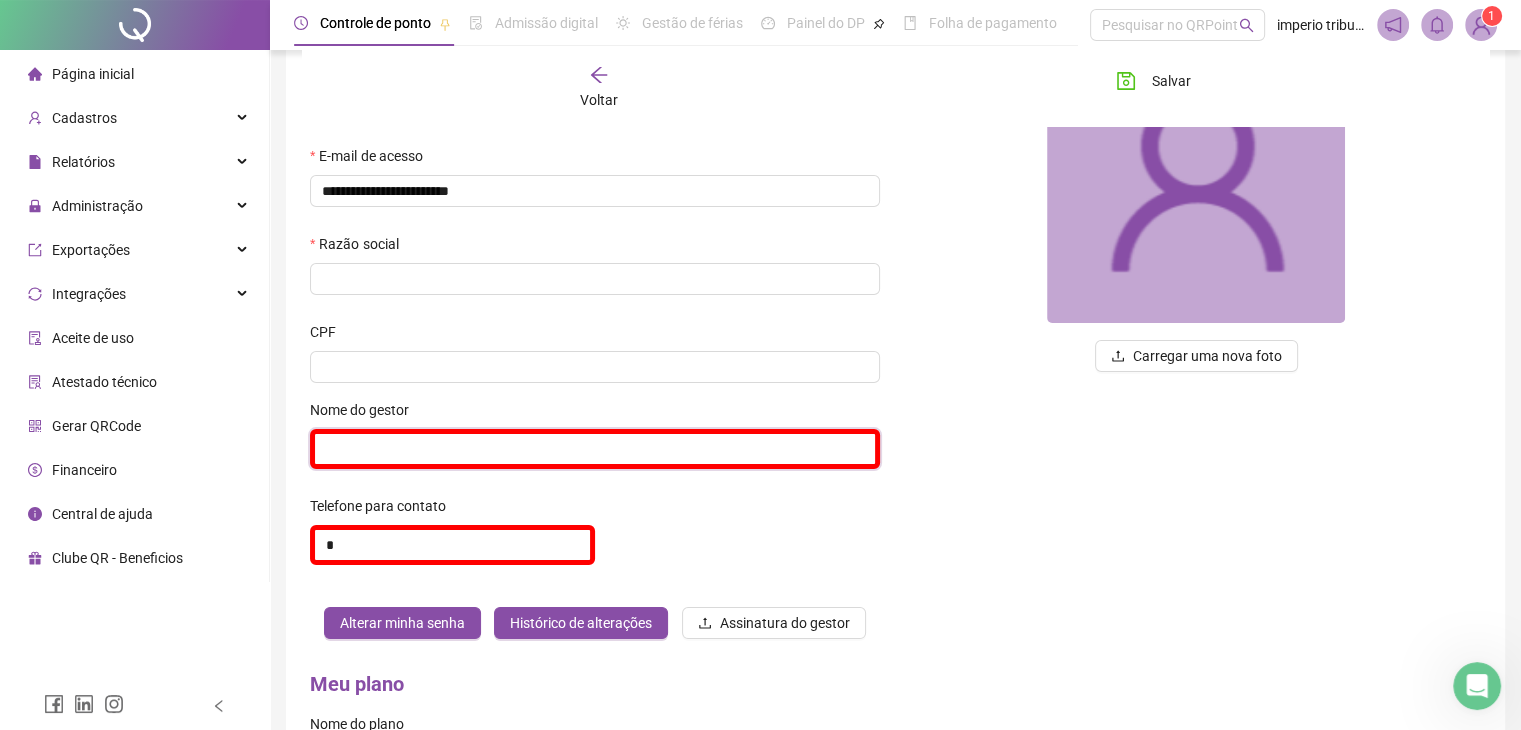 click at bounding box center [595, 449] 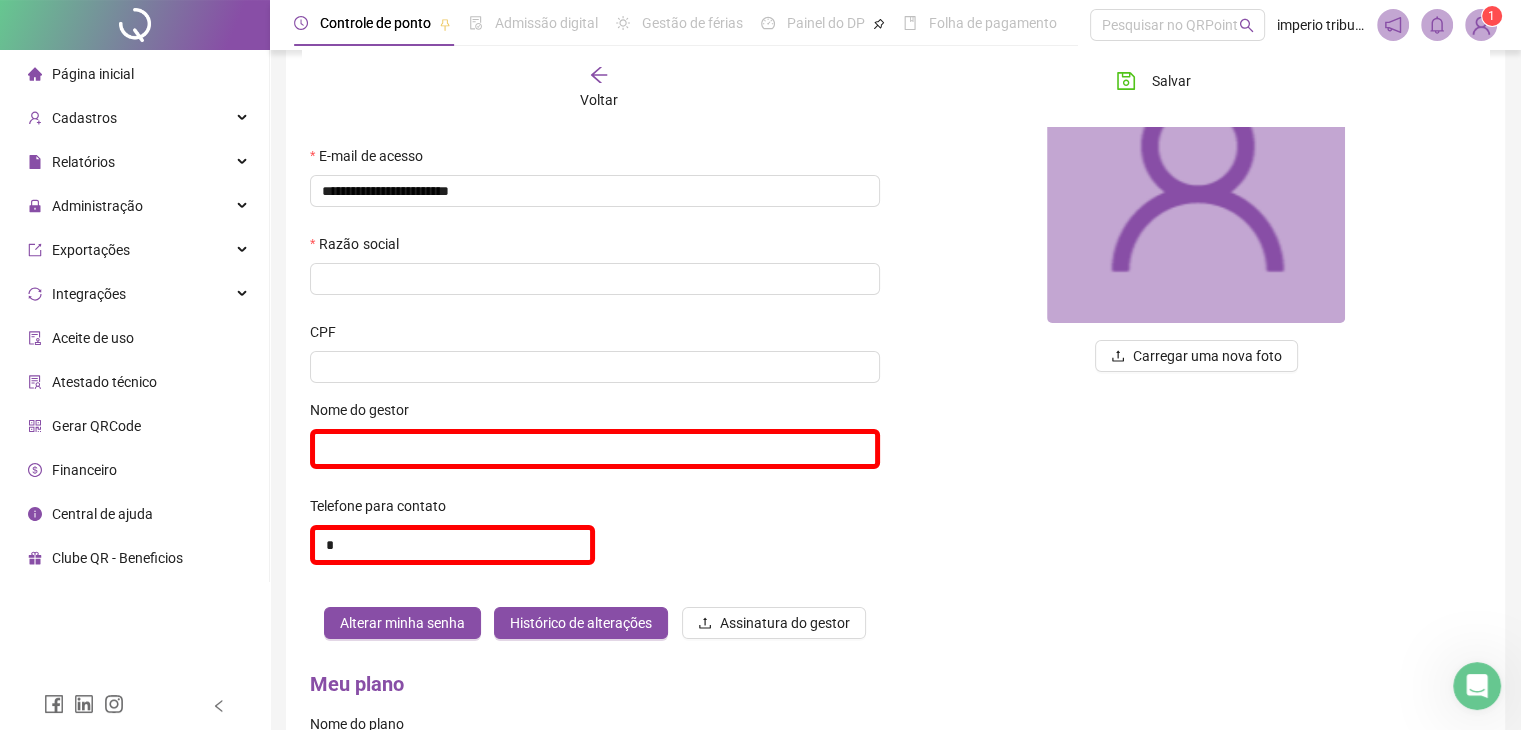 click on "*" at bounding box center [595, 553] 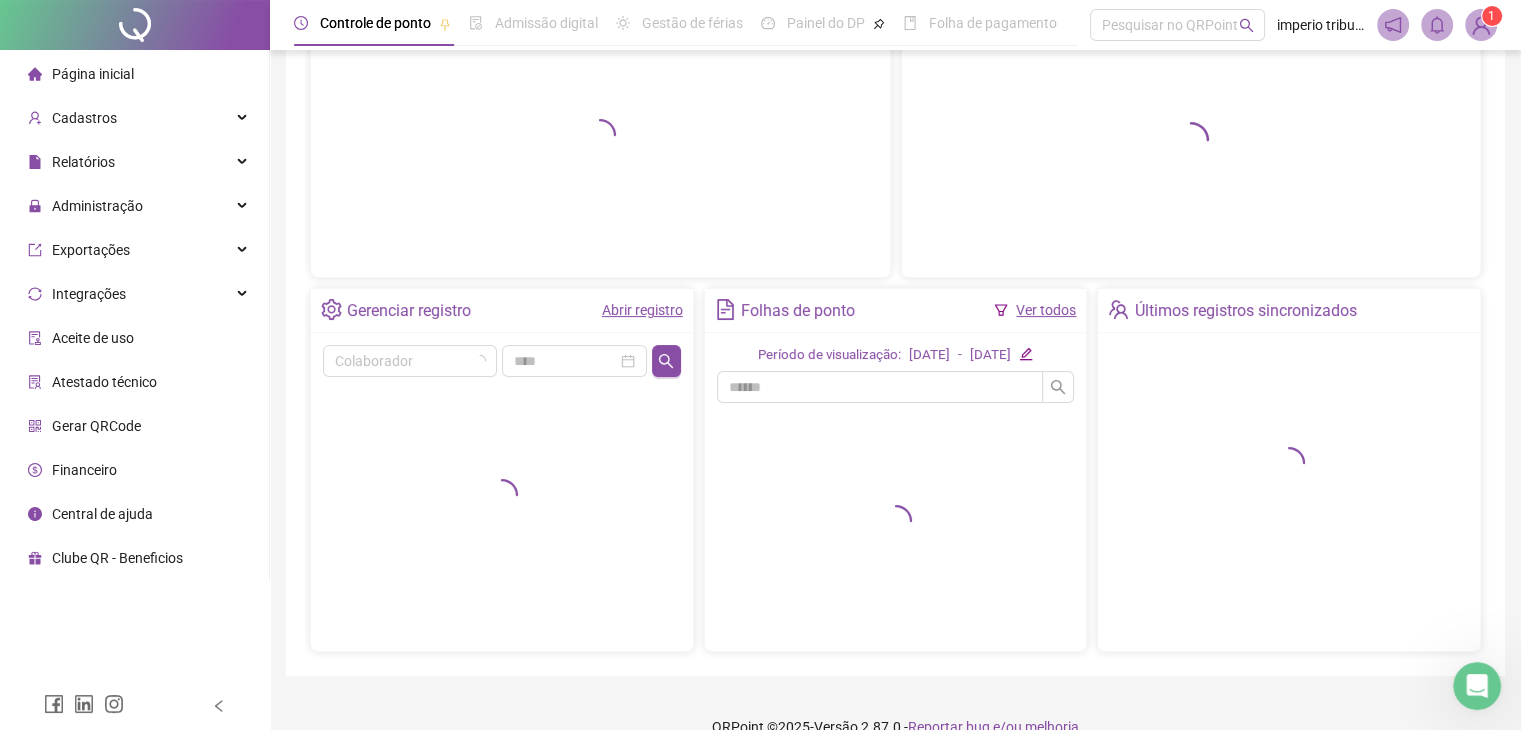 click at bounding box center [135, 25] 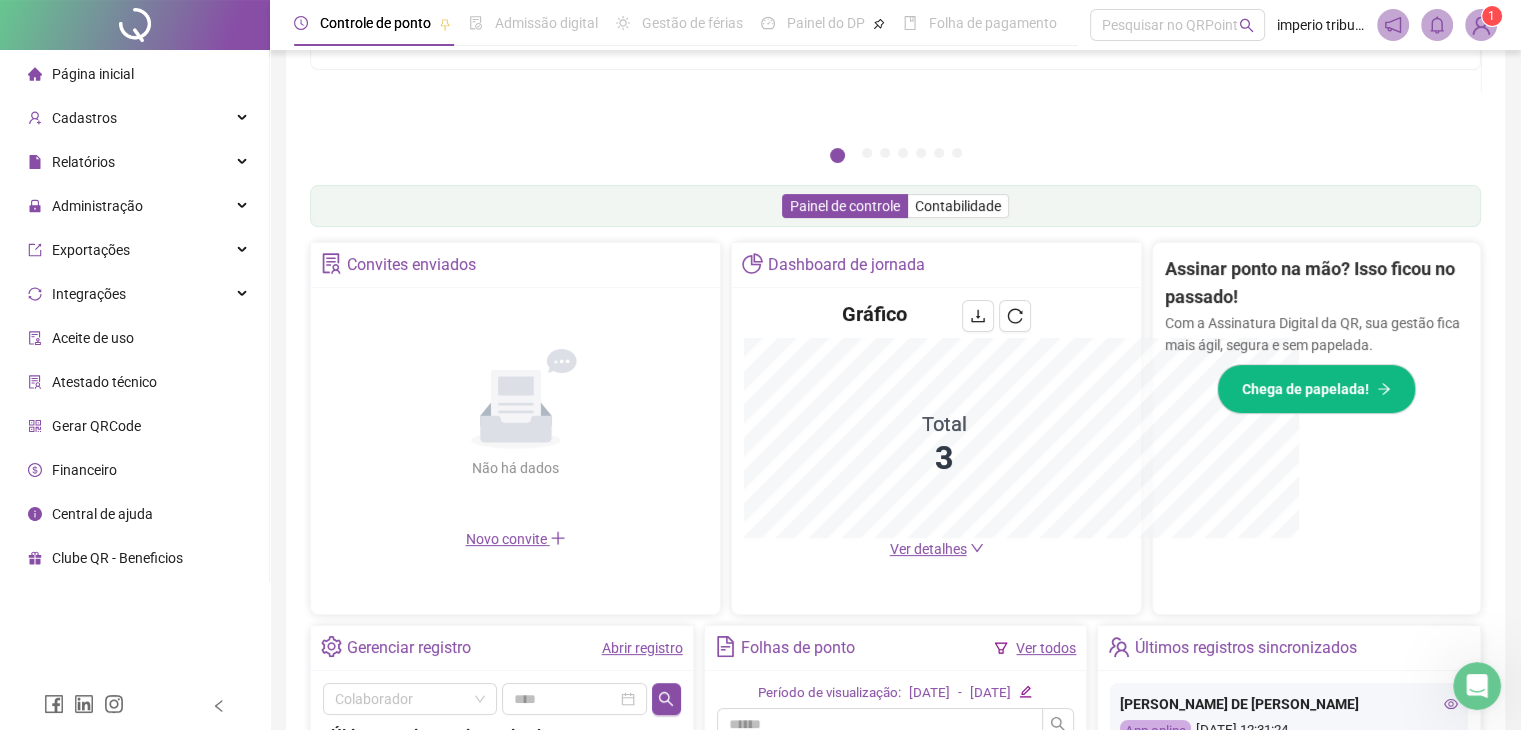 scroll, scrollTop: 494, scrollLeft: 0, axis: vertical 